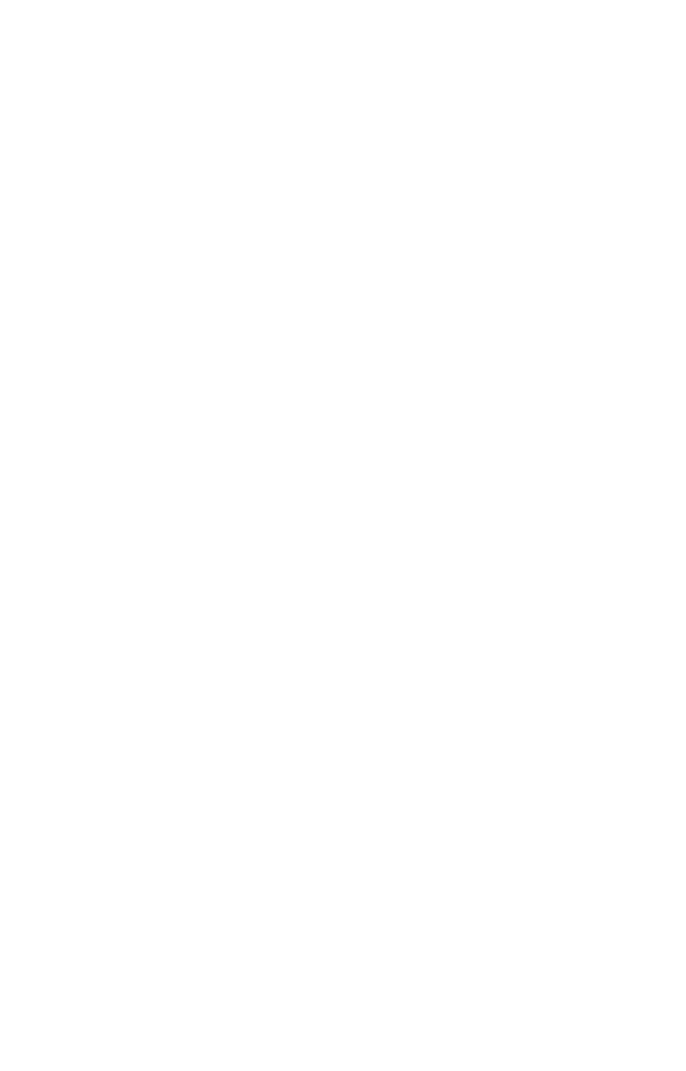 scroll, scrollTop: 0, scrollLeft: 0, axis: both 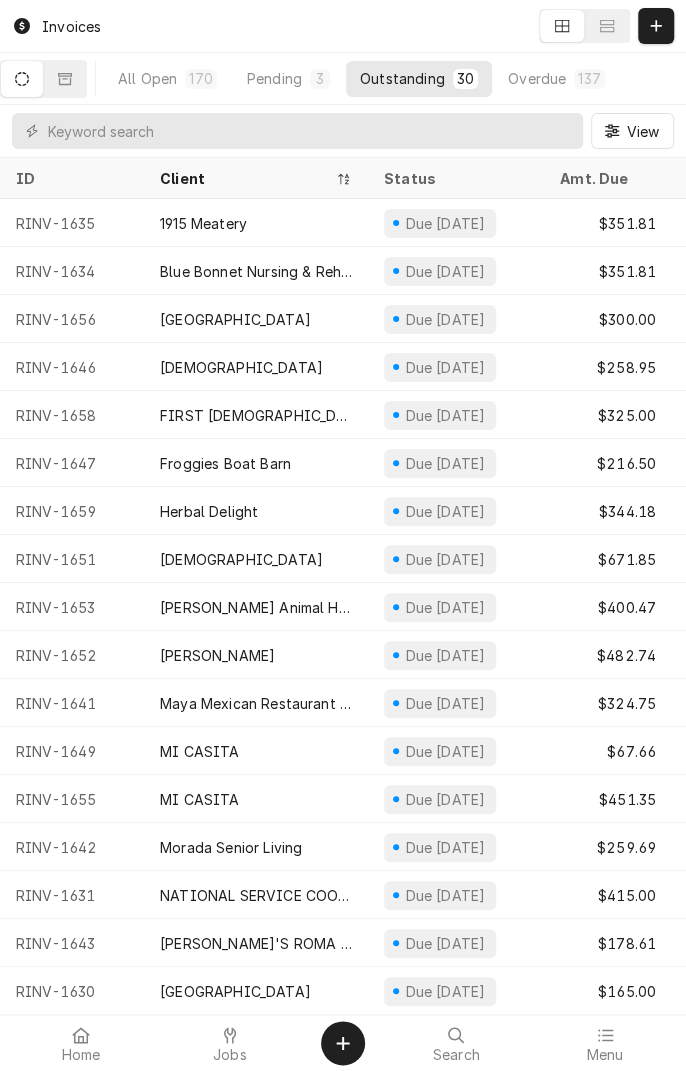 click on "Jobs" at bounding box center (230, 1055) 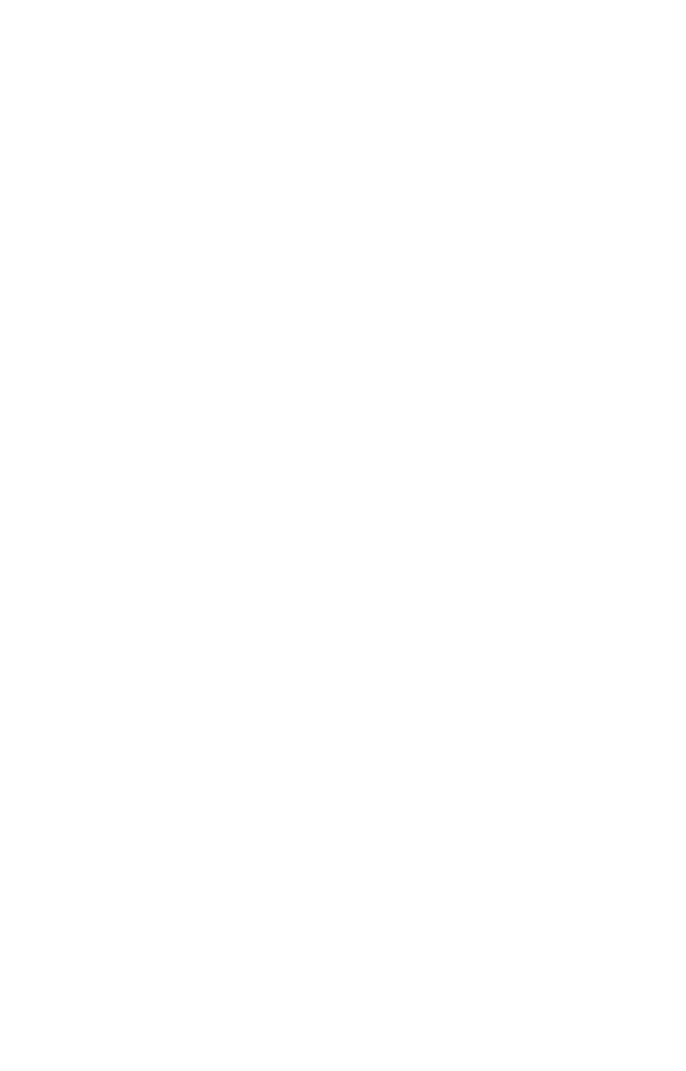 scroll, scrollTop: 0, scrollLeft: 0, axis: both 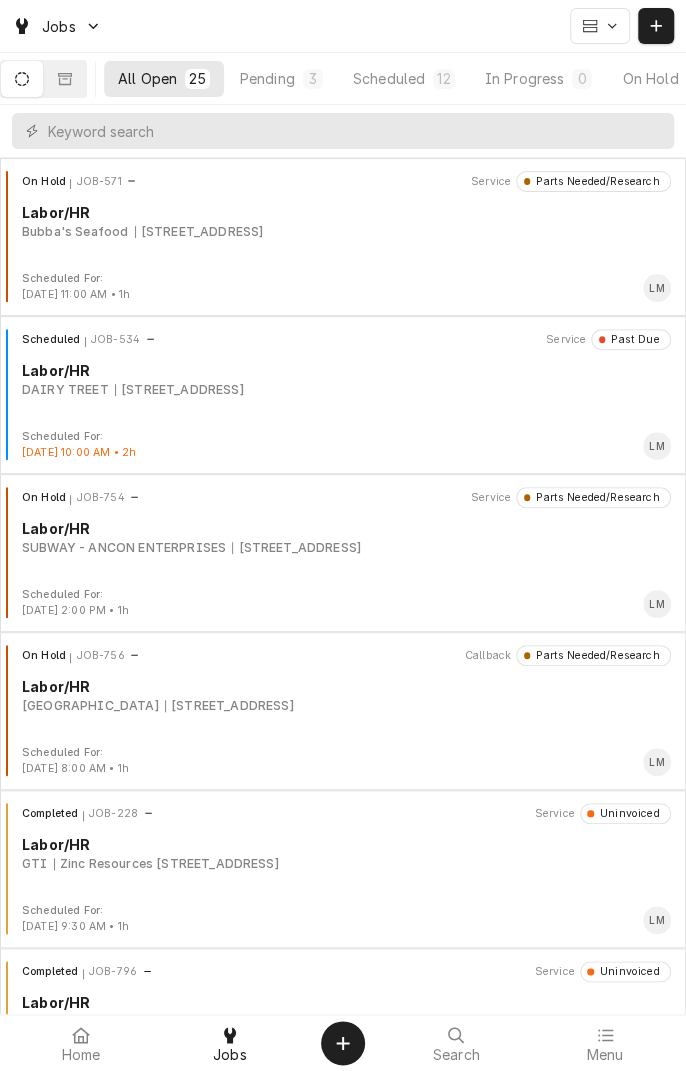 click on "13323 Nursery Dr, Nursery, TX 77976" at bounding box center [229, 706] 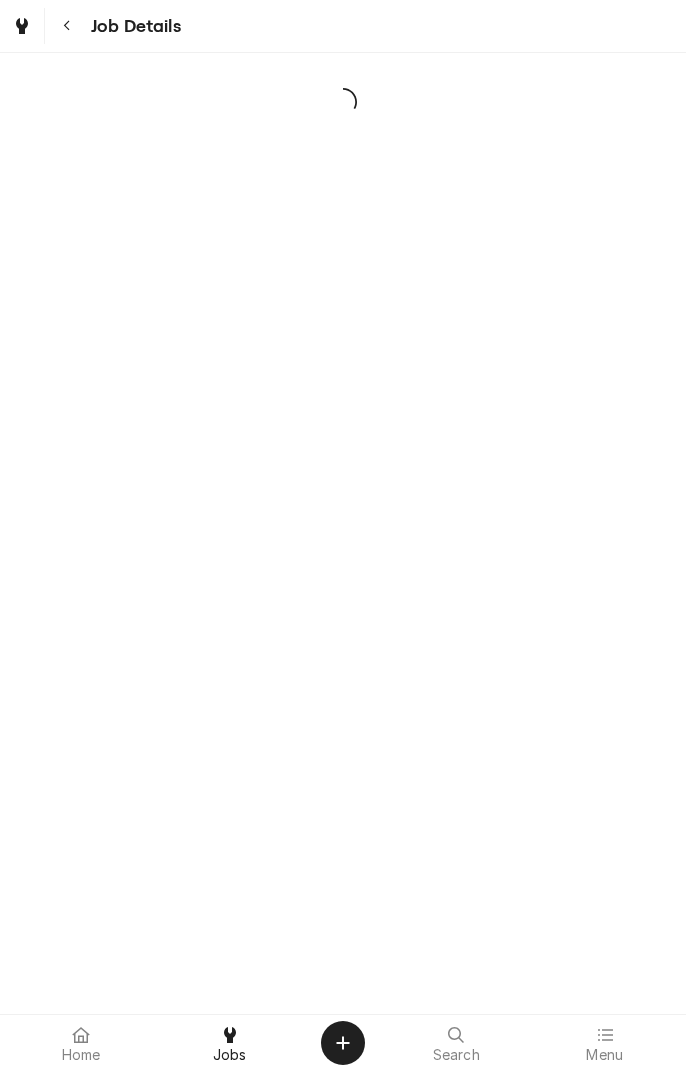 scroll, scrollTop: 0, scrollLeft: 0, axis: both 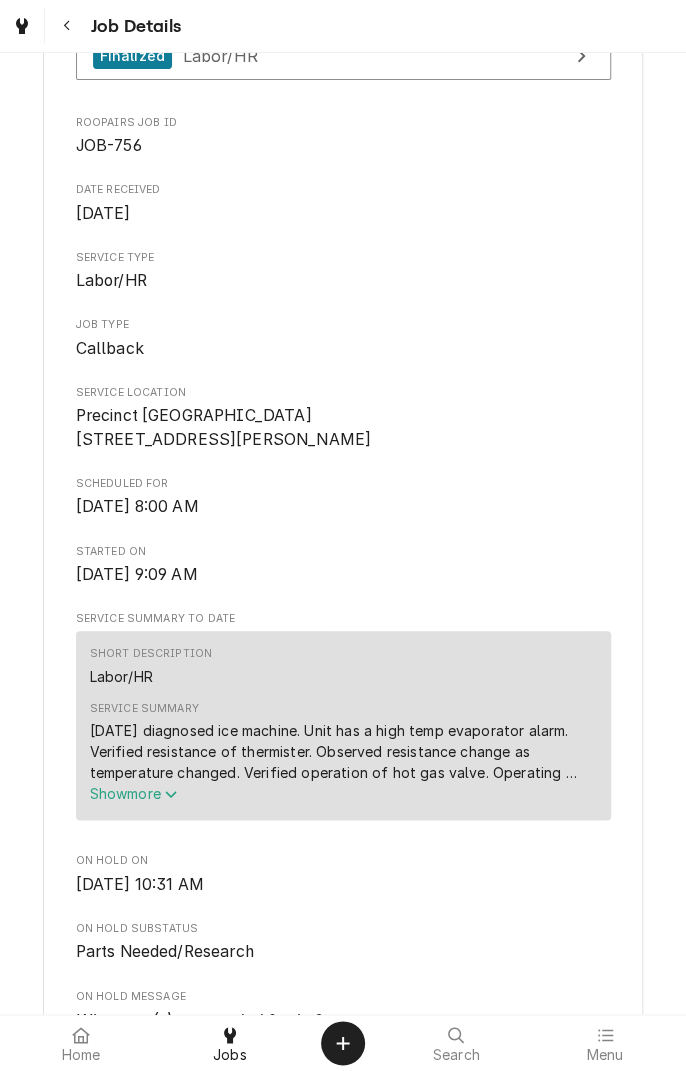 click on "Show  more" at bounding box center [343, 793] 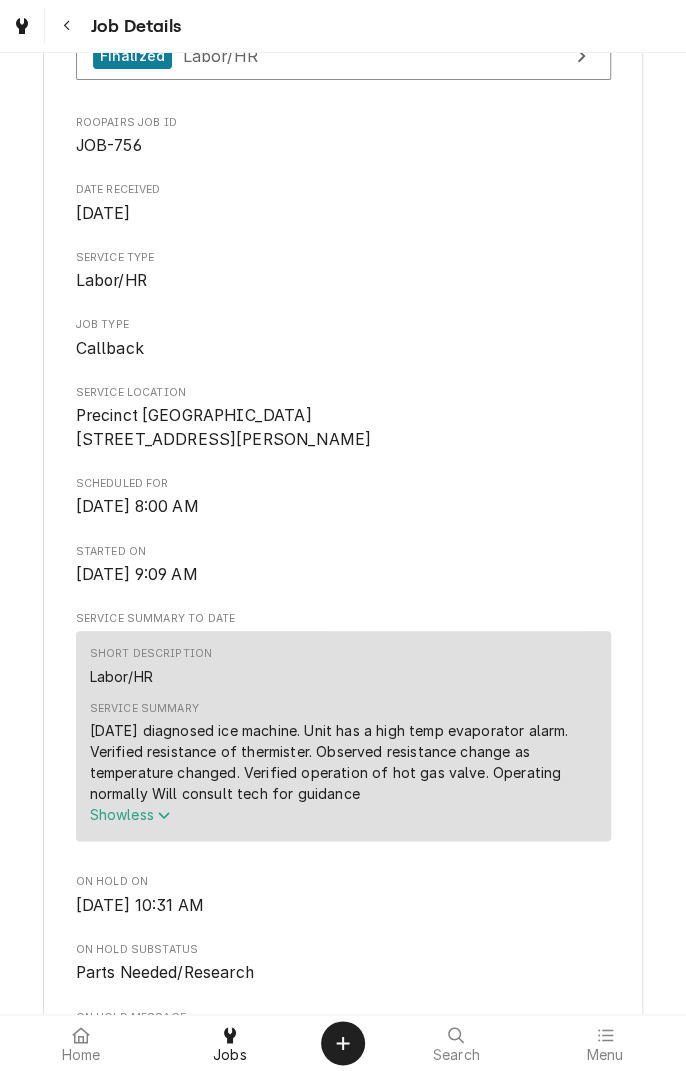 click on "Show  less" at bounding box center (130, 814) 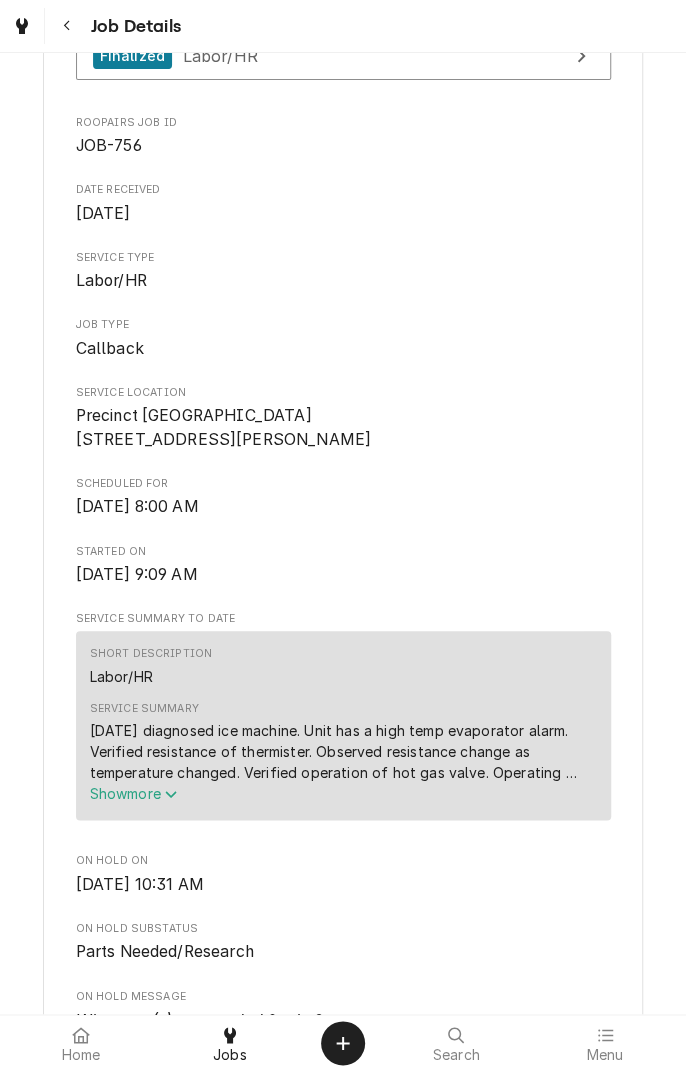 click on "Show  more" at bounding box center (134, 793) 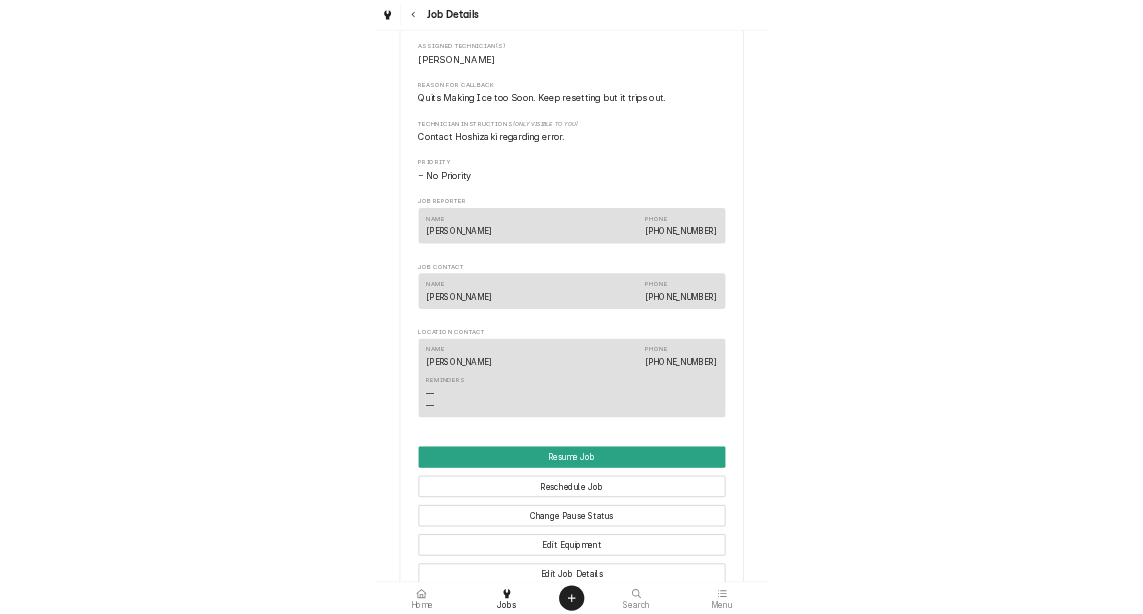 scroll, scrollTop: 1420, scrollLeft: 0, axis: vertical 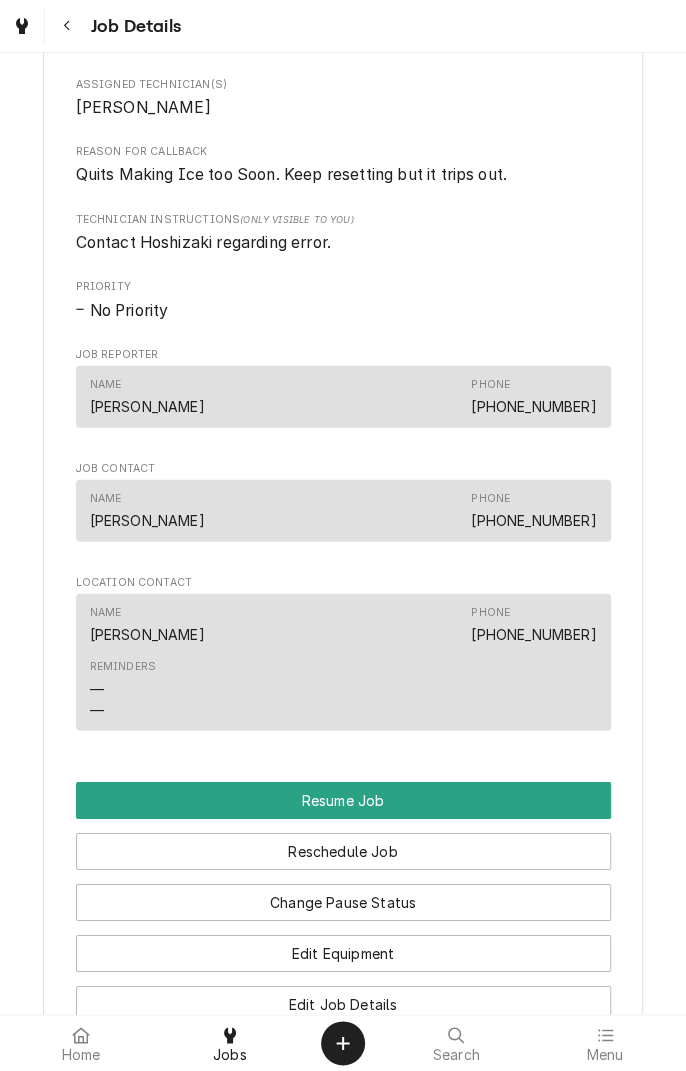 click on "Parts Needed/Research Victoria County Precinct 2 Road & Bridge / 13323 Nursery Dr, Nursery, TX 77976 Open in Maps Callback To Finalized Labor/HR Roopairs Job ID JOB-756 Date Received Jul 15, 2025 Service Type Labor/HR Job Type Callback Service Location Precinct 2 Road & Bridge
13323 Nursery Dr
Nursery, TX 77976 Scheduled For Mon, Jul 21st, 2025 - 8:00 AM Started On Wed, Jul 16th, 2025 - 9:09 AM Service Summary To Date Short Description Labor/HR Service Summary 07/16/25 diagnosed ice machine. Unit has a high temp evaporator alarm. Verified resistance of thermister. Observed resistance change as temperature changed. Verified operation of hot gas valve. Operating normally Will consult tech for guidance Show  less   On Hold On Wed, Jul 16th, 2025 - 10:31 AM On Hold SubStatus Parts Needed/Research On Hold Message What part(s) are needed & why? Consult with tech Last Modified Mon, Jul 21st, 2025 - 8:49 AM Estimated Job Duration 1h Assigned Technician(s) Longino Monroe Reason For Callback Technician Instructions" at bounding box center [343, -64] 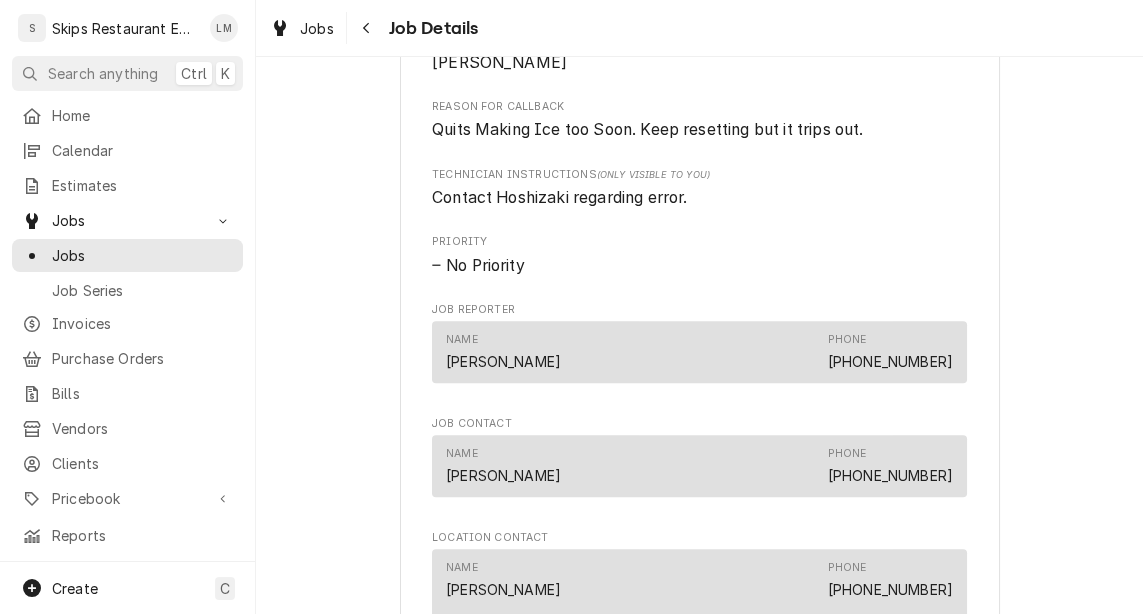 scroll, scrollTop: 1473, scrollLeft: 0, axis: vertical 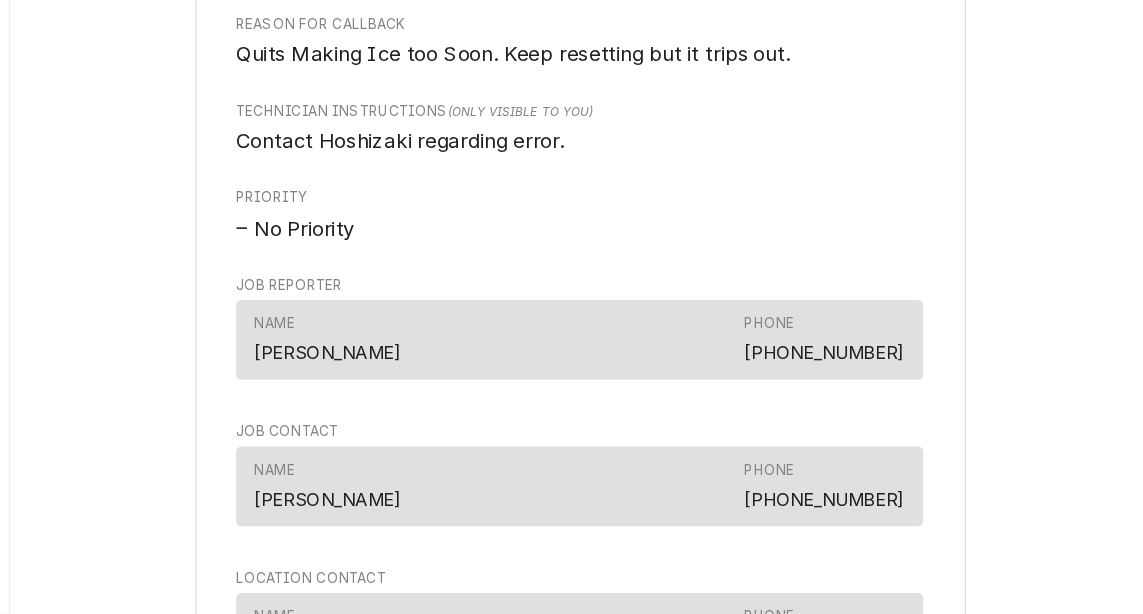 click on "Parts Needed/Research Victoria County Precinct 2 Road & Bridge / 13323 Nursery Dr, Nursery, TX 77976 Open in Maps Callback To Finalized Labor/HR Roopairs Job ID JOB-756 Date Received Jul 15, 2025 Service Type Labor/HR Job Type Callback Service Location Precinct 2 Road & Bridge
13323 Nursery Dr
Nursery, TX 77976 Scheduled For Mon, Jul 21st, 2025 - 8:00 AM Started On Wed, Jul 16th, 2025 - 9:09 AM Service Summary To Date Short Description Labor/HR Service Summary 07/16/25 diagnosed ice machine. Unit has a high temp evaporator alarm. Verified resistance of thermister. Observed resistance change as temperature changed. Verified operation of hot gas valve. Operating normally Will consult tech for guidance Show  less   On Hold On Wed, Jul 16th, 2025 - 10:31 AM On Hold SubStatus Parts Needed/Research On Hold Message What part(s) are needed & why? Consult with tech Last Modified Mon, Jul 21st, 2025 - 8:49 AM Estimated Job Duration 1h Assigned Technician(s) Longino Monroe Reason For Callback Technician Instructions" at bounding box center [699, -113] 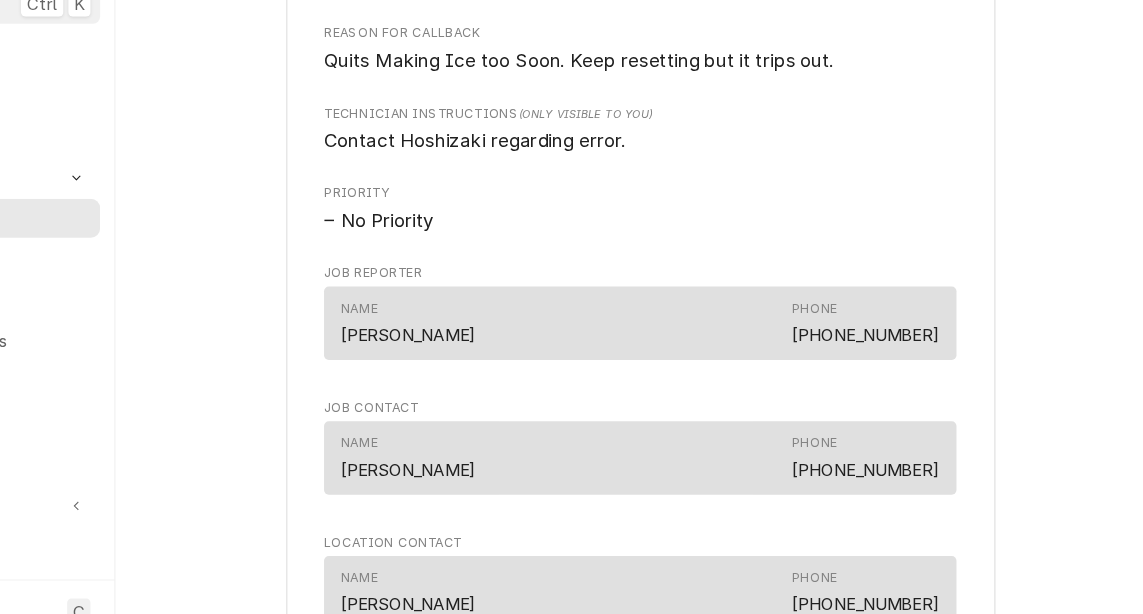 scroll, scrollTop: 1473, scrollLeft: 0, axis: vertical 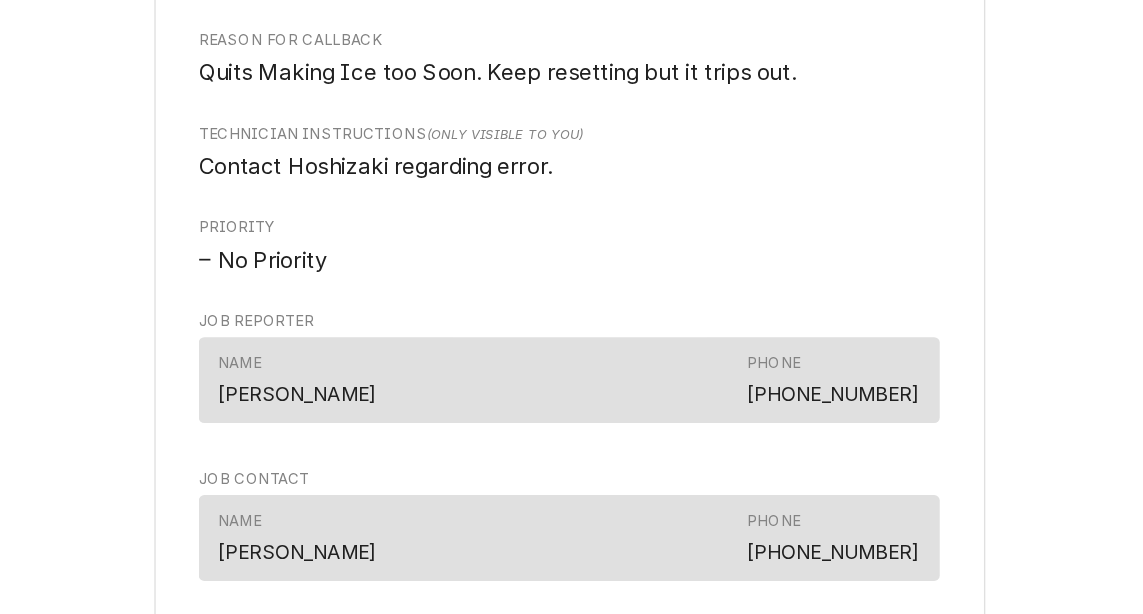 click on "Parts Needed/Research Victoria County Precinct 2 Road & Bridge / 13323 Nursery Dr, Nursery, TX 77976 Open in Maps Callback To Finalized Labor/HR Roopairs Job ID JOB-756 Date Received Jul 15, 2025 Service Type Labor/HR Job Type Callback Service Location Precinct 2 Road & Bridge
13323 Nursery Dr
Nursery, TX 77976 Scheduled For Mon, Jul 21st, 2025 - 8:00 AM Started On Wed, Jul 16th, 2025 - 9:09 AM Service Summary To Date Short Description Labor/HR Service Summary 07/16/25 diagnosed ice machine. Unit has a high temp evaporator alarm. Verified resistance of thermister. Observed resistance change as temperature changed. Verified operation of hot gas valve. Operating normally Will consult tech for guidance Show  less   On Hold On Wed, Jul 16th, 2025 - 10:31 AM On Hold SubStatus Parts Needed/Research On Hold Message What part(s) are needed & why? Consult with tech Last Modified Mon, Jul 21st, 2025 - 8:49 AM Estimated Job Duration 1h Assigned Technician(s) Longino Monroe Reason For Callback Technician Instructions" at bounding box center [699, -112] 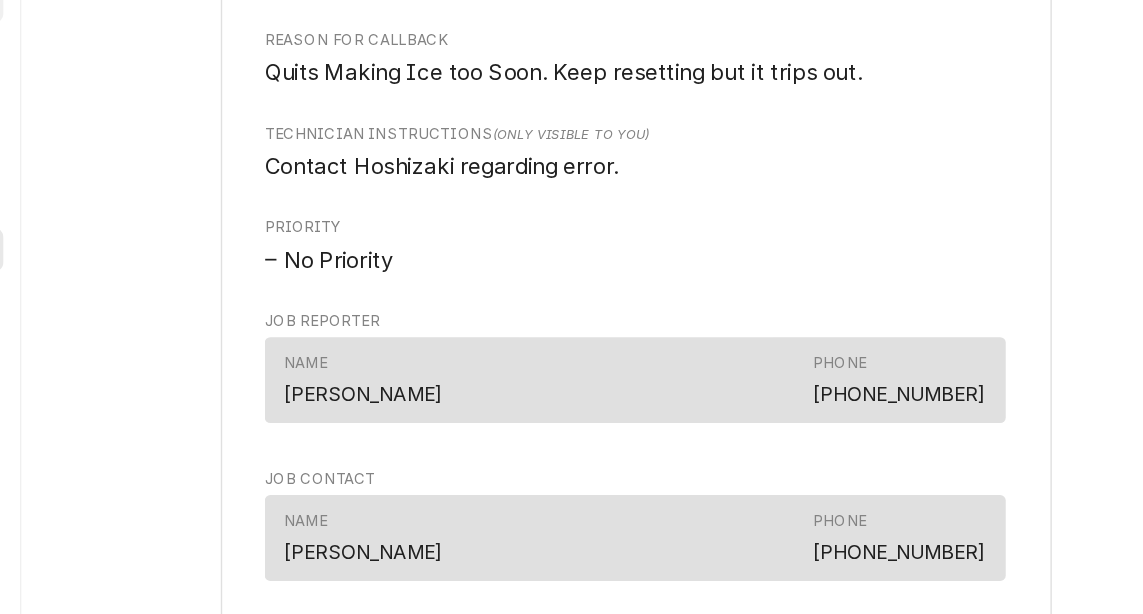 click on "Parts Needed/Research Victoria County Precinct 2 Road & Bridge / 13323 Nursery Dr, Nursery, TX 77976 Open in Maps Callback To Finalized Labor/HR Roopairs Job ID JOB-756 Date Received Jul 15, 2025 Service Type Labor/HR Job Type Callback Service Location Precinct 2 Road & Bridge
13323 Nursery Dr
Nursery, TX 77976 Scheduled For Mon, Jul 21st, 2025 - 8:00 AM Started On Wed, Jul 16th, 2025 - 9:09 AM Service Summary To Date Short Description Labor/HR Service Summary 07/16/25 diagnosed ice machine. Unit has a high temp evaporator alarm. Verified resistance of thermister. Observed resistance change as temperature changed. Verified operation of hot gas valve. Operating normally Will consult tech for guidance Show  less   On Hold On Wed, Jul 16th, 2025 - 10:31 AM On Hold SubStatus Parts Needed/Research On Hold Message What part(s) are needed & why? Consult with tech Last Modified Mon, Jul 21st, 2025 - 8:49 AM Estimated Job Duration 1h Assigned Technician(s) Longino Monroe Reason For Callback Technician Instructions" at bounding box center [699, -112] 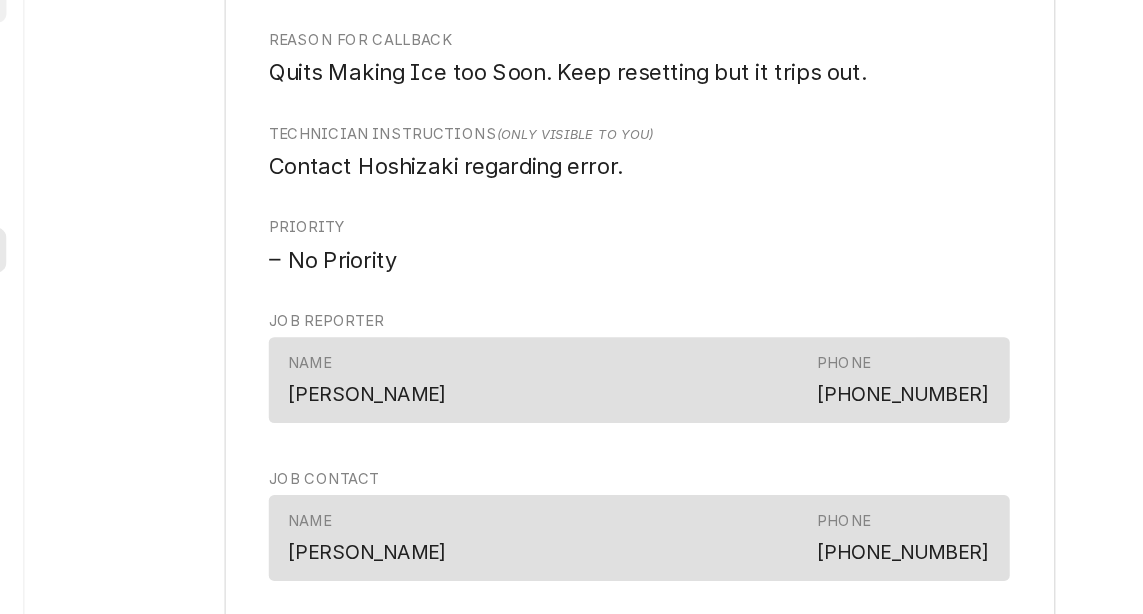 click on "Parts Needed/Research Victoria County Precinct 2 Road & Bridge / 13323 Nursery Dr, Nursery, TX 77976 Open in Maps Callback To Finalized Labor/HR Roopairs Job ID JOB-756 Date Received Jul 15, 2025 Service Type Labor/HR Job Type Callback Service Location Precinct 2 Road & Bridge
13323 Nursery Dr
Nursery, TX 77976 Scheduled For Mon, Jul 21st, 2025 - 8:00 AM Started On Wed, Jul 16th, 2025 - 9:09 AM Service Summary To Date Short Description Labor/HR Service Summary 07/16/25 diagnosed ice machine. Unit has a high temp evaporator alarm. Verified resistance of thermister. Observed resistance change as temperature changed. Verified operation of hot gas valve. Operating normally Will consult tech for guidance Show  less   On Hold On Wed, Jul 16th, 2025 - 10:31 AM On Hold SubStatus Parts Needed/Research On Hold Message What part(s) are needed & why? Consult with tech Last Modified Mon, Jul 21st, 2025 - 8:49 AM Estimated Job Duration 1h Assigned Technician(s) Longino Monroe Reason For Callback Technician Instructions" at bounding box center [699, -112] 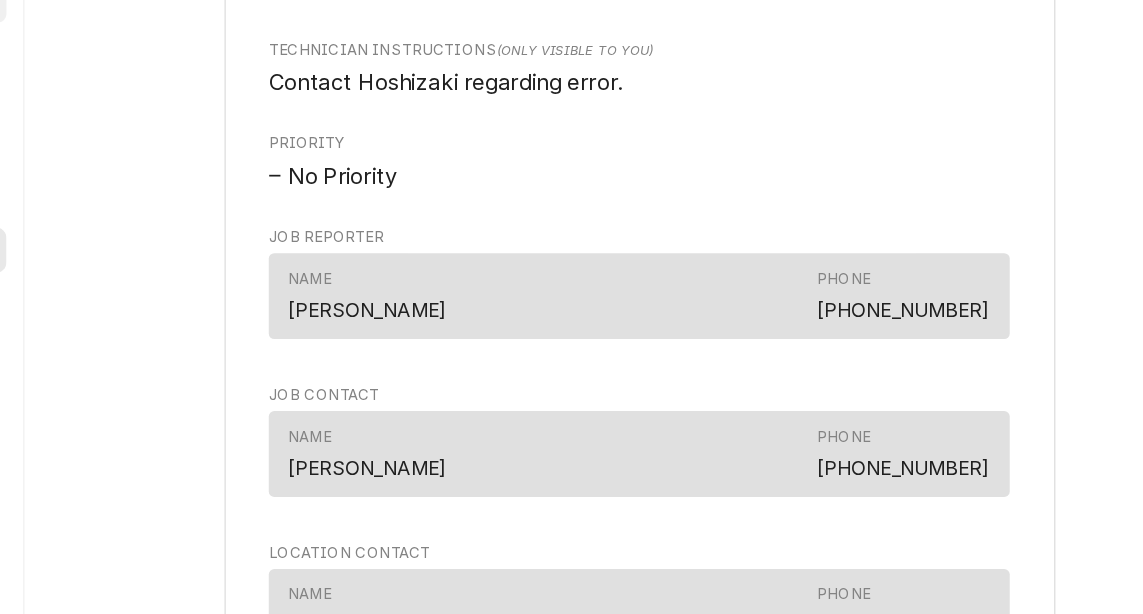 click on "Parts Needed/Research Victoria County Precinct 2 Road & Bridge / 13323 Nursery Dr, Nursery, TX 77976 Open in Maps Callback To Finalized Labor/HR Roopairs Job ID JOB-756 Date Received Jul 15, 2025 Service Type Labor/HR Job Type Callback Service Location Precinct 2 Road & Bridge
13323 Nursery Dr
Nursery, TX 77976 Scheduled For Mon, Jul 21st, 2025 - 8:00 AM Started On Wed, Jul 16th, 2025 - 9:09 AM Service Summary To Date Short Description Labor/HR Service Summary 07/16/25 diagnosed ice machine. Unit has a high temp evaporator alarm. Verified resistance of thermister. Observed resistance change as temperature changed. Verified operation of hot gas valve. Operating normally Will consult tech for guidance Show  less   On Hold On Wed, Jul 16th, 2025 - 10:31 AM On Hold SubStatus Parts Needed/Research On Hold Message What part(s) are needed & why? Consult with tech Last Modified Mon, Jul 21st, 2025 - 8:49 AM Estimated Job Duration 1h Assigned Technician(s) Longino Monroe Reason For Callback Technician Instructions" at bounding box center (699, -172) 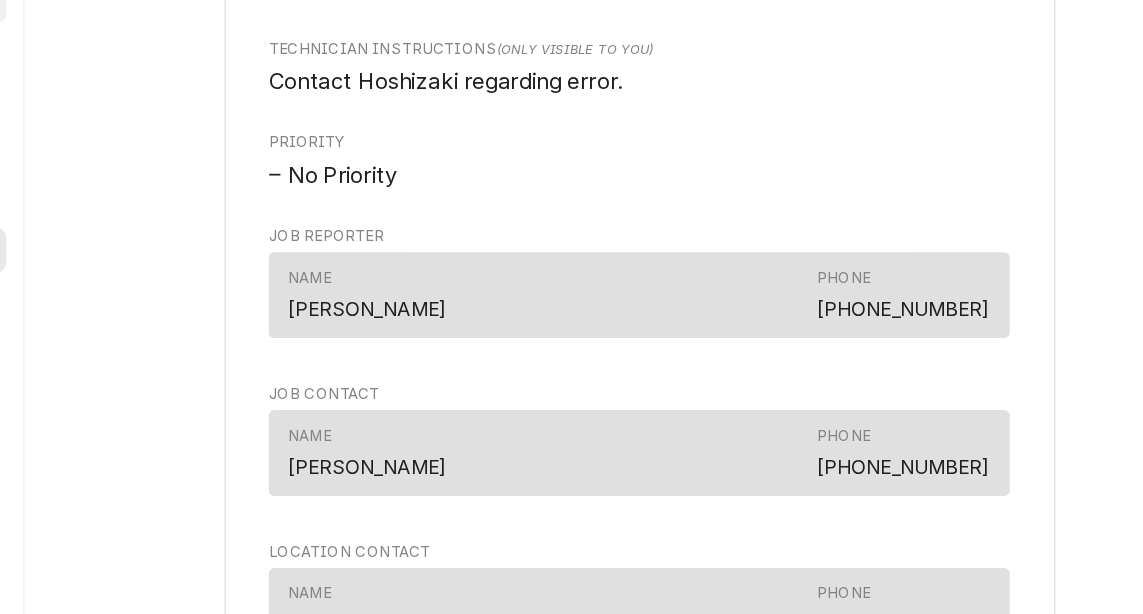 click on "Parts Needed/Research Victoria County Precinct 2 Road & Bridge / 13323 Nursery Dr, Nursery, TX 77976 Open in Maps Callback To Finalized Labor/HR Roopairs Job ID JOB-756 Date Received Jul 15, 2025 Service Type Labor/HR Job Type Callback Service Location Precinct 2 Road & Bridge
13323 Nursery Dr
Nursery, TX 77976 Scheduled For Mon, Jul 21st, 2025 - 8:00 AM Started On Wed, Jul 16th, 2025 - 9:09 AM Service Summary To Date Short Description Labor/HR Service Summary 07/16/25 diagnosed ice machine. Unit has a high temp evaporator alarm. Verified resistance of thermister. Observed resistance change as temperature changed. Verified operation of hot gas valve. Operating normally Will consult tech for guidance Show  less   On Hold On Wed, Jul 16th, 2025 - 10:31 AM On Hold SubStatus Parts Needed/Research On Hold Message What part(s) are needed & why? Consult with tech Last Modified Mon, Jul 21st, 2025 - 8:49 AM Estimated Job Duration 1h Assigned Technician(s) Longino Monroe Reason For Callback Technician Instructions" at bounding box center [699, -173] 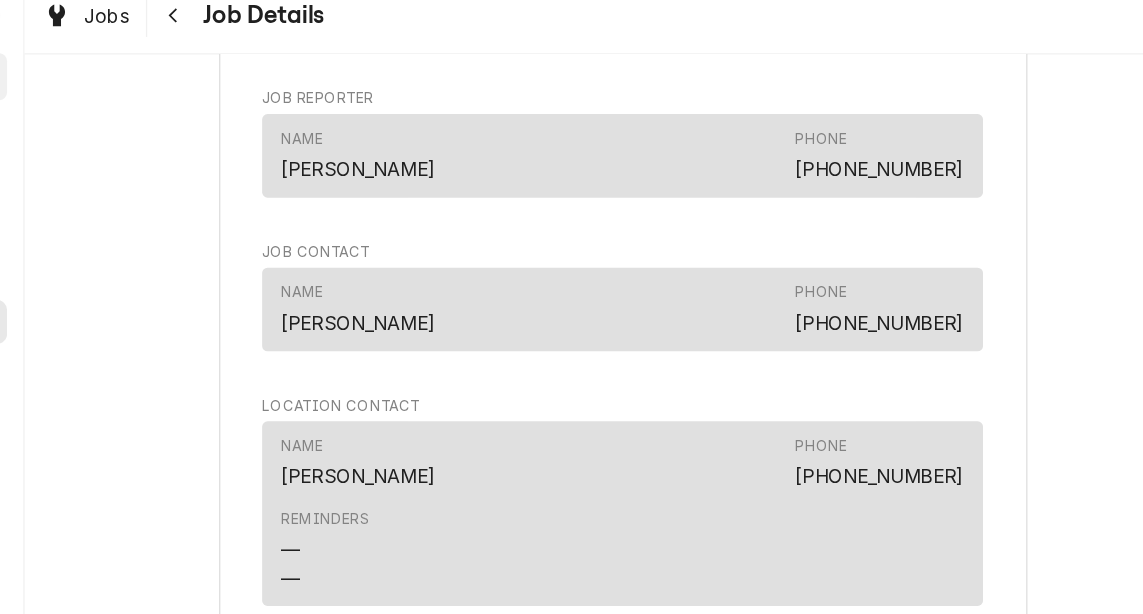 scroll, scrollTop: 1691, scrollLeft: 0, axis: vertical 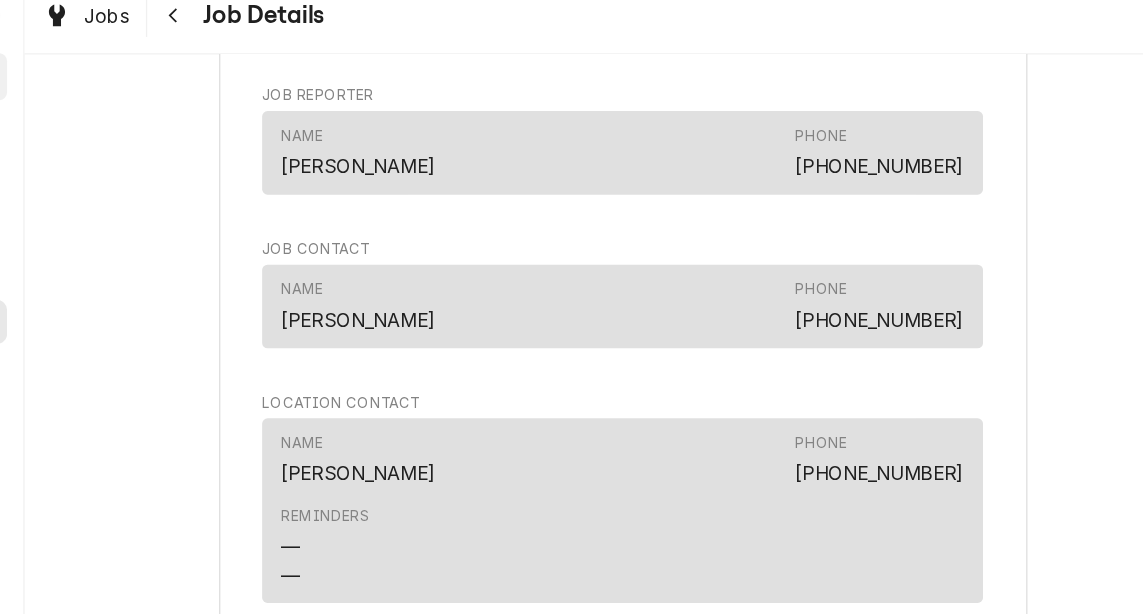 click on "Parts Needed/Research Victoria County Precinct 2 Road & Bridge / 13323 Nursery Dr, Nursery, TX 77976 Open in Maps Callback To Finalized Labor/HR Roopairs Job ID JOB-756 Date Received Jul 15, 2025 Service Type Labor/HR Job Type Callback Service Location Precinct 2 Road & Bridge
13323 Nursery Dr
Nursery, TX 77976 Scheduled For Mon, Jul 21st, 2025 - 8:00 AM Started On Wed, Jul 16th, 2025 - 9:09 AM Service Summary To Date Short Description Labor/HR Service Summary 07/16/25 diagnosed ice machine. Unit has a high temp evaporator alarm. Verified resistance of thermister. Observed resistance change as temperature changed. Verified operation of hot gas valve. Operating normally Will consult tech for guidance Show  less   On Hold On Wed, Jul 16th, 2025 - 10:31 AM On Hold SubStatus Parts Needed/Research On Hold Message What part(s) are needed & why? Consult with tech Last Modified Mon, Jul 21st, 2025 - 8:49 AM Estimated Job Duration 1h Assigned Technician(s) Longino Monroe Reason For Callback Technician Instructions" at bounding box center (699, -331) 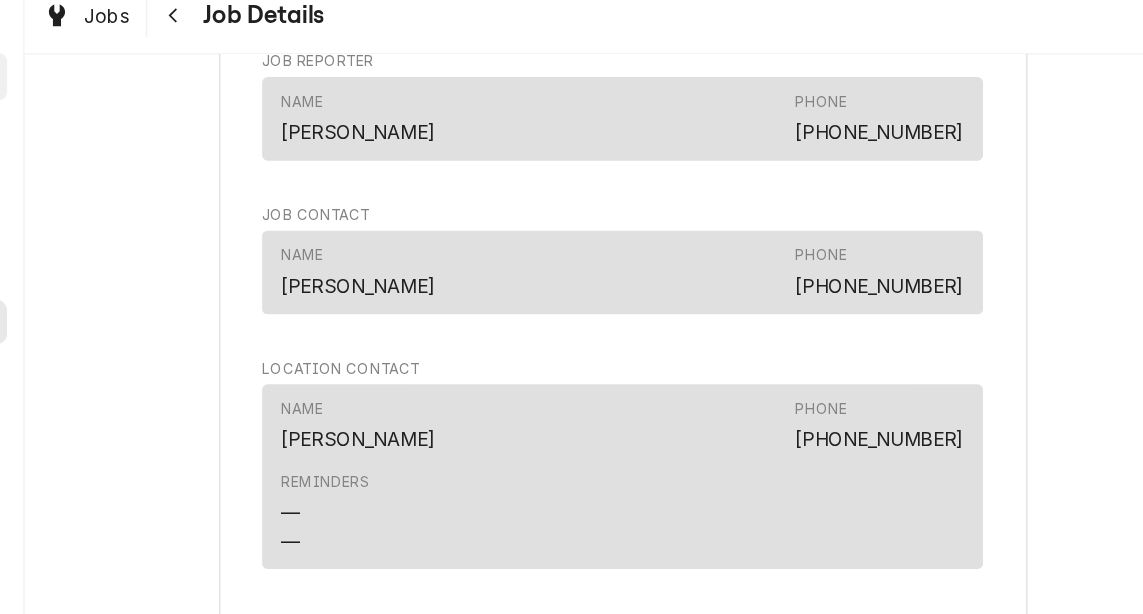 click on "Parts Needed/Research Victoria County Precinct 2 Road & Bridge / 13323 Nursery Dr, Nursery, TX 77976 Open in Maps Callback To Finalized Labor/HR Roopairs Job ID JOB-756 Date Received Jul 15, 2025 Service Type Labor/HR Job Type Callback Service Location Precinct 2 Road & Bridge
13323 Nursery Dr
Nursery, TX 77976 Scheduled For Mon, Jul 21st, 2025 - 8:00 AM Started On Wed, Jul 16th, 2025 - 9:09 AM Service Summary To Date Short Description Labor/HR Service Summary 07/16/25 diagnosed ice machine. Unit has a high temp evaporator alarm. Verified resistance of thermister. Observed resistance change as temperature changed. Verified operation of hot gas valve. Operating normally Will consult tech for guidance Show  less   On Hold On Wed, Jul 16th, 2025 - 10:31 AM On Hold SubStatus Parts Needed/Research On Hold Message What part(s) are needed & why? Consult with tech Last Modified Mon, Jul 21st, 2025 - 8:49 AM Estimated Job Duration 1h Assigned Technician(s) Longino Monroe Reason For Callback Technician Instructions" at bounding box center (699, -356) 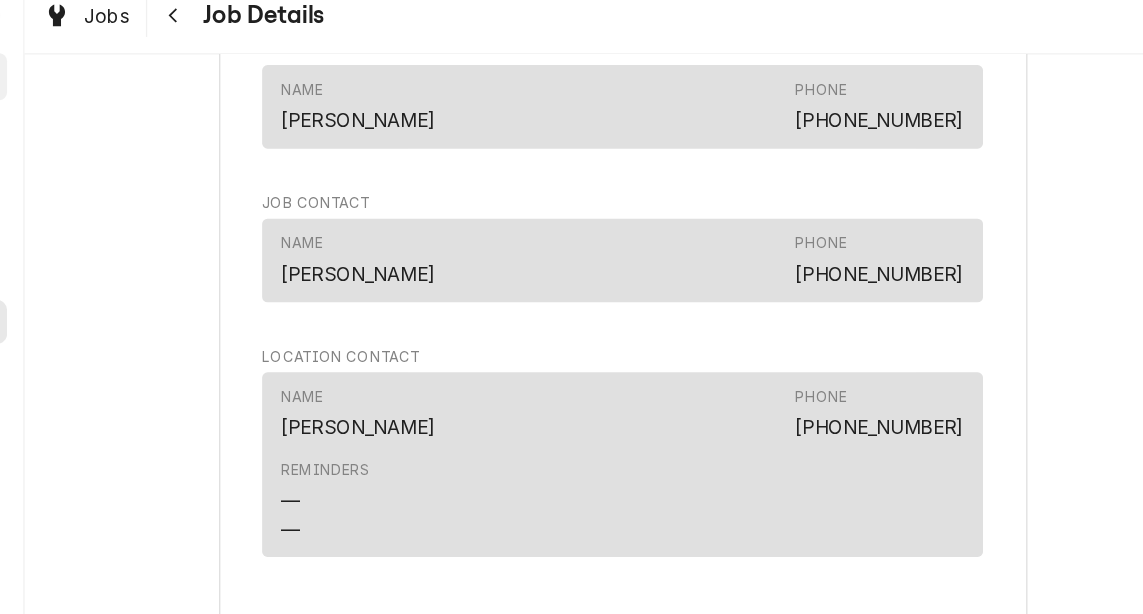 scroll, scrollTop: 1709, scrollLeft: 0, axis: vertical 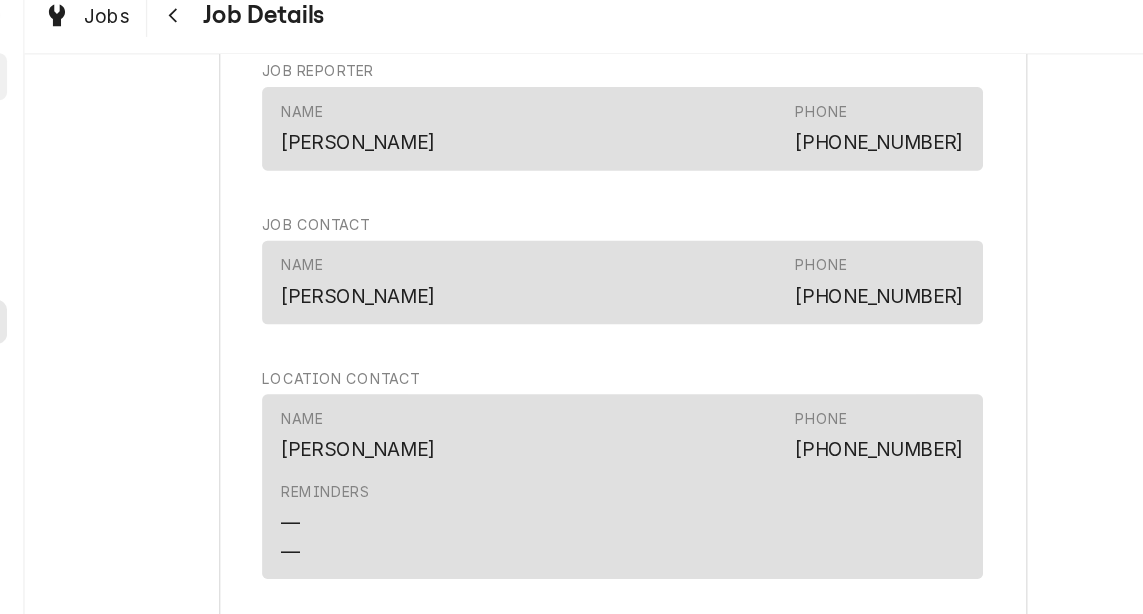 click on "Parts Needed/Research Victoria County Precinct 2 Road & Bridge / 13323 Nursery Dr, Nursery, TX 77976 Open in Maps Callback To Finalized Labor/HR Roopairs Job ID JOB-756 Date Received Jul 15, 2025 Service Type Labor/HR Job Type Callback Service Location Precinct 2 Road & Bridge
13323 Nursery Dr
Nursery, TX 77976 Scheduled For Mon, Jul 21st, 2025 - 8:00 AM Started On Wed, Jul 16th, 2025 - 9:09 AM Service Summary To Date Short Description Labor/HR Service Summary 07/16/25 diagnosed ice machine. Unit has a high temp evaporator alarm. Verified resistance of thermister. Observed resistance change as temperature changed. Verified operation of hot gas valve. Operating normally Will consult tech for guidance Show  less   On Hold On Wed, Jul 16th, 2025 - 10:31 AM On Hold SubStatus Parts Needed/Research On Hold Message What part(s) are needed & why? Consult with tech Last Modified Mon, Jul 21st, 2025 - 8:49 AM Estimated Job Duration 1h Assigned Technician(s) Longino Monroe Reason For Callback Technician Instructions" at bounding box center [699, -349] 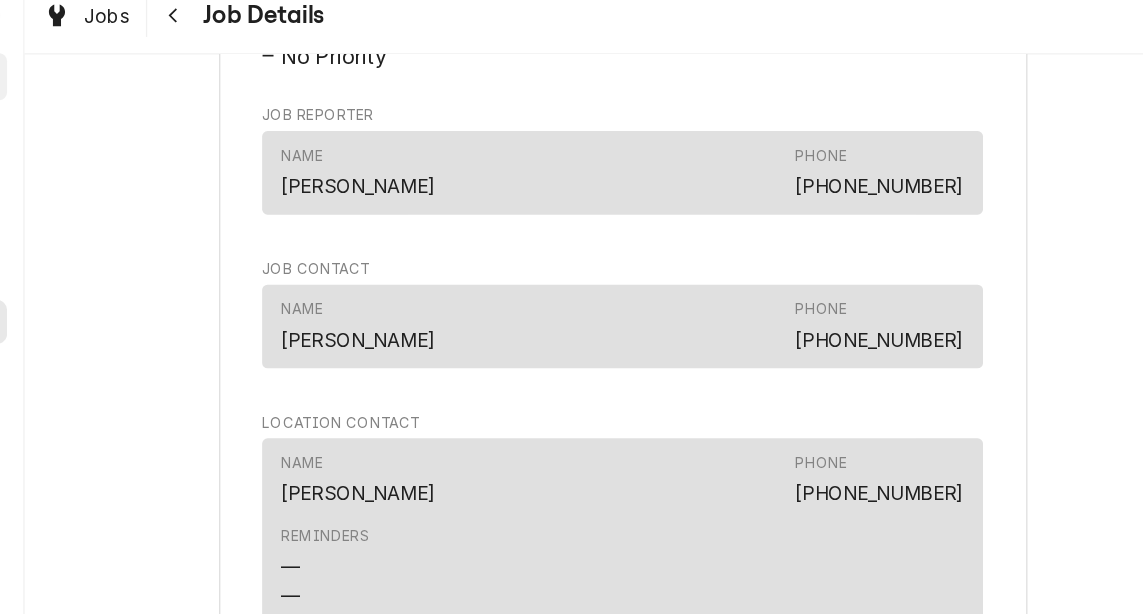 click on "Parts Needed/Research Victoria County Precinct 2 Road & Bridge / 13323 Nursery Dr, Nursery, TX 77976 Open in Maps Callback To Finalized Labor/HR Roopairs Job ID JOB-756 Date Received Jul 15, 2025 Service Type Labor/HR Job Type Callback Service Location Precinct 2 Road & Bridge
13323 Nursery Dr
Nursery, TX 77976 Scheduled For Mon, Jul 21st, 2025 - 8:00 AM Started On Wed, Jul 16th, 2025 - 9:09 AM Service Summary To Date Short Description Labor/HR Service Summary 07/16/25 diagnosed ice machine. Unit has a high temp evaporator alarm. Verified resistance of thermister. Observed resistance change as temperature changed. Verified operation of hot gas valve. Operating normally Will consult tech for guidance Show  less   On Hold On Wed, Jul 16th, 2025 - 10:31 AM On Hold SubStatus Parts Needed/Research On Hold Message What part(s) are needed & why? Consult with tech Last Modified Mon, Jul 21st, 2025 - 8:49 AM Estimated Job Duration 1h Assigned Technician(s) Longino Monroe Reason For Callback Technician Instructions" at bounding box center (699, -316) 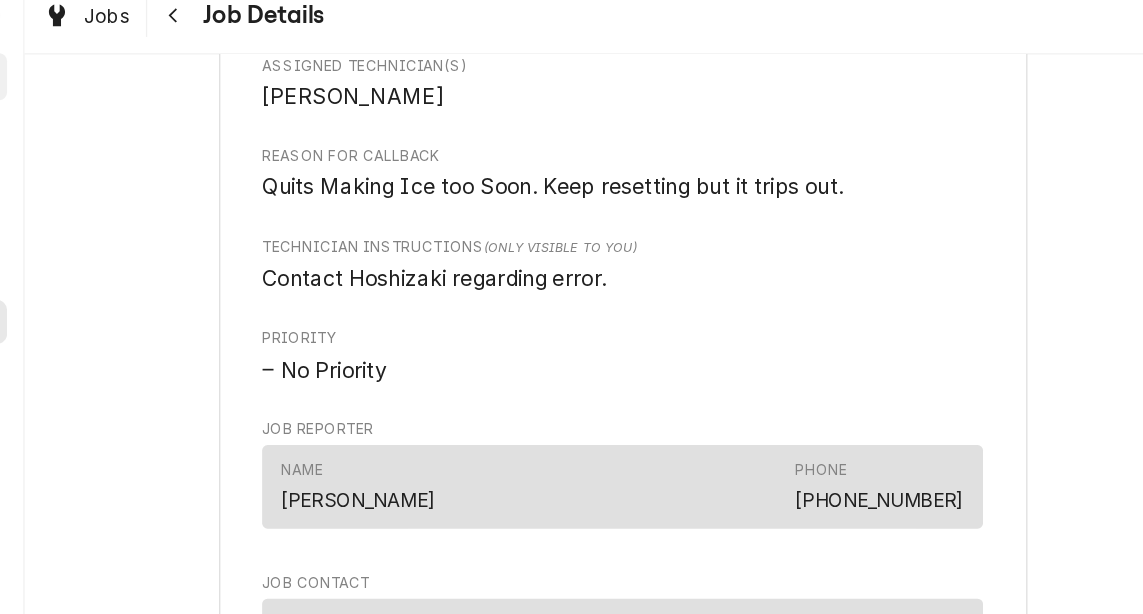 scroll, scrollTop: 1439, scrollLeft: 0, axis: vertical 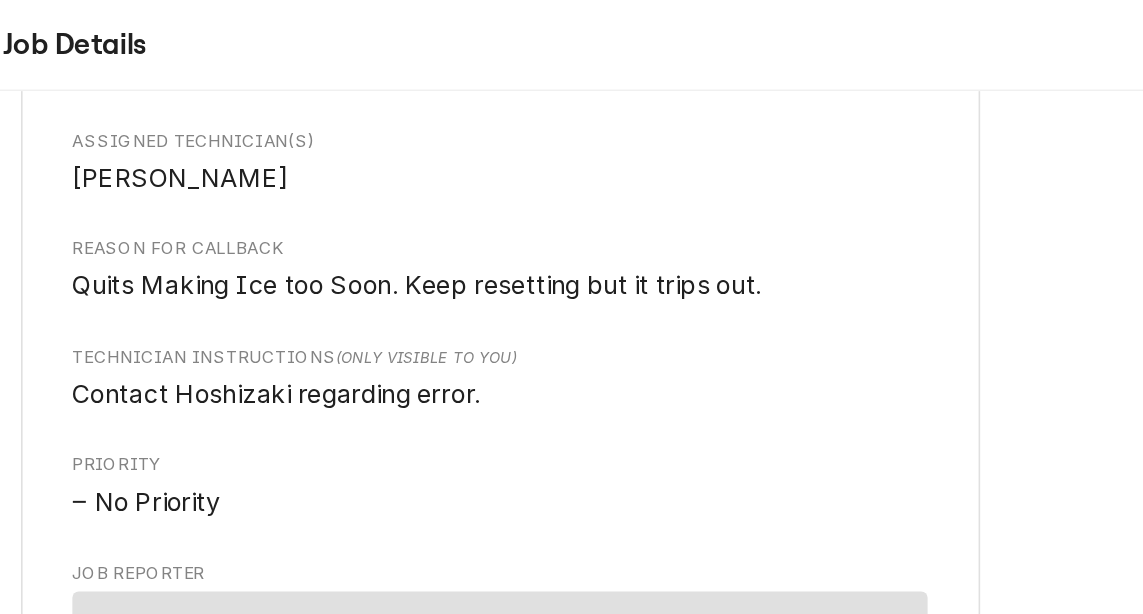 click on "Parts Needed/Research Victoria County Precinct 2 Road & Bridge / 13323 Nursery Dr, Nursery, TX 77976 Open in Maps Callback To Finalized Labor/HR Roopairs Job ID JOB-756 Date Received Jul 15, 2025 Service Type Labor/HR Job Type Callback Service Location Precinct 2 Road & Bridge
13323 Nursery Dr
Nursery, TX 77976 Scheduled For Mon, Jul 21st, 2025 - 8:00 AM Started On Wed, Jul 16th, 2025 - 9:09 AM Service Summary To Date Short Description Labor/HR Service Summary 07/16/25 diagnosed ice machine. Unit has a high temp evaporator alarm. Verified resistance of thermister. Observed resistance change as temperature changed. Verified operation of hot gas valve. Operating normally Will consult tech for guidance Show  less   On Hold On Wed, Jul 16th, 2025 - 10:31 AM On Hold SubStatus Parts Needed/Research On Hold Message What part(s) are needed & why? Consult with tech Last Modified Mon, Jul 21st, 2025 - 8:49 AM Estimated Job Duration 1h Assigned Technician(s) Longino Monroe Reason For Callback Technician Instructions" at bounding box center (699, -60) 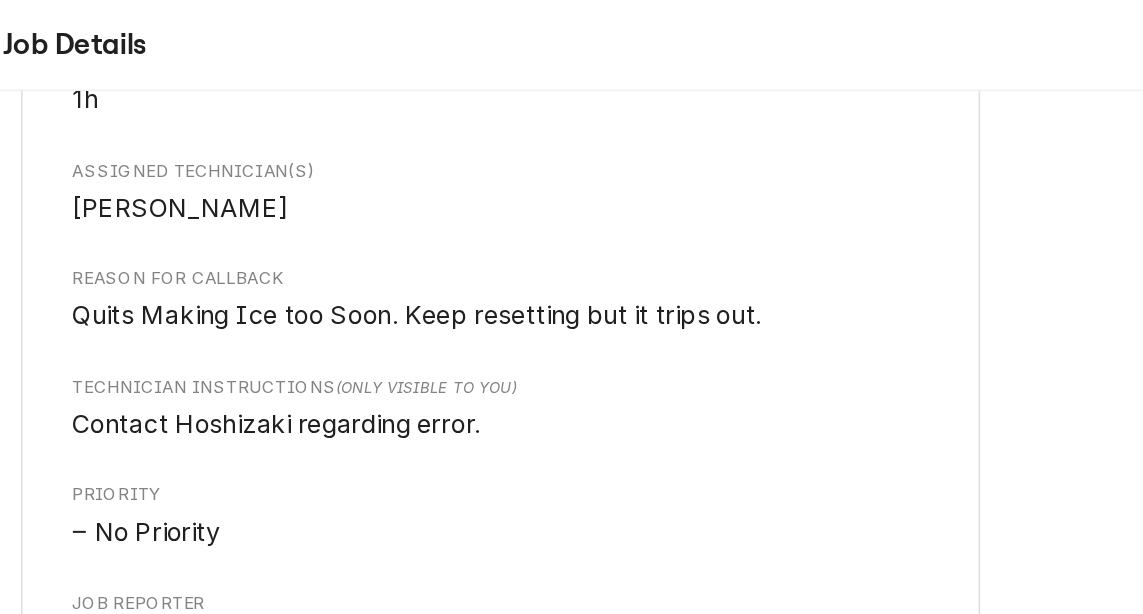 scroll, scrollTop: 1404, scrollLeft: 0, axis: vertical 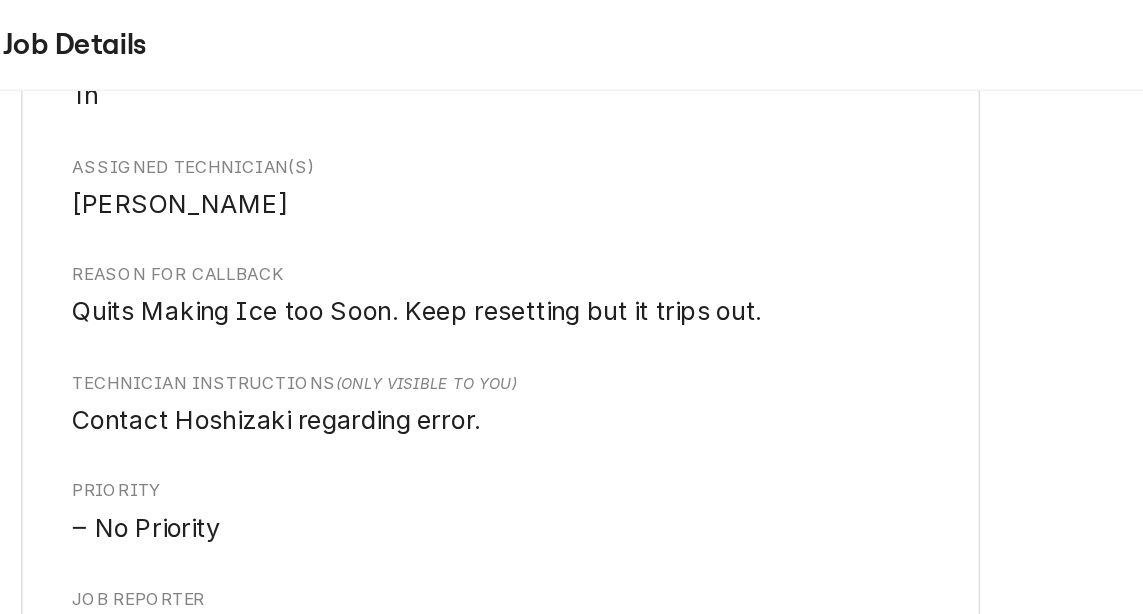 click on "Parts Needed/Research Victoria County Precinct 2 Road & Bridge / 13323 Nursery Dr, Nursery, TX 77976 Open in Maps Callback To Finalized Labor/HR Roopairs Job ID JOB-756 Date Received Jul 15, 2025 Service Type Labor/HR Job Type Callback Service Location Precinct 2 Road & Bridge
13323 Nursery Dr
Nursery, TX 77976 Scheduled For Mon, Jul 21st, 2025 - 8:00 AM Started On Wed, Jul 16th, 2025 - 9:09 AM Service Summary To Date Short Description Labor/HR Service Summary 07/16/25 diagnosed ice machine. Unit has a high temp evaporator alarm. Verified resistance of thermister. Observed resistance change as temperature changed. Verified operation of hot gas valve. Operating normally Will consult tech for guidance Show  less   On Hold On Wed, Jul 16th, 2025 - 10:31 AM On Hold SubStatus Parts Needed/Research On Hold Message What part(s) are needed & why? Consult with tech Last Modified Mon, Jul 21st, 2025 - 8:49 AM Estimated Job Duration 1h Assigned Technician(s) Longino Monroe Reason For Callback Technician Instructions" at bounding box center [699, -44] 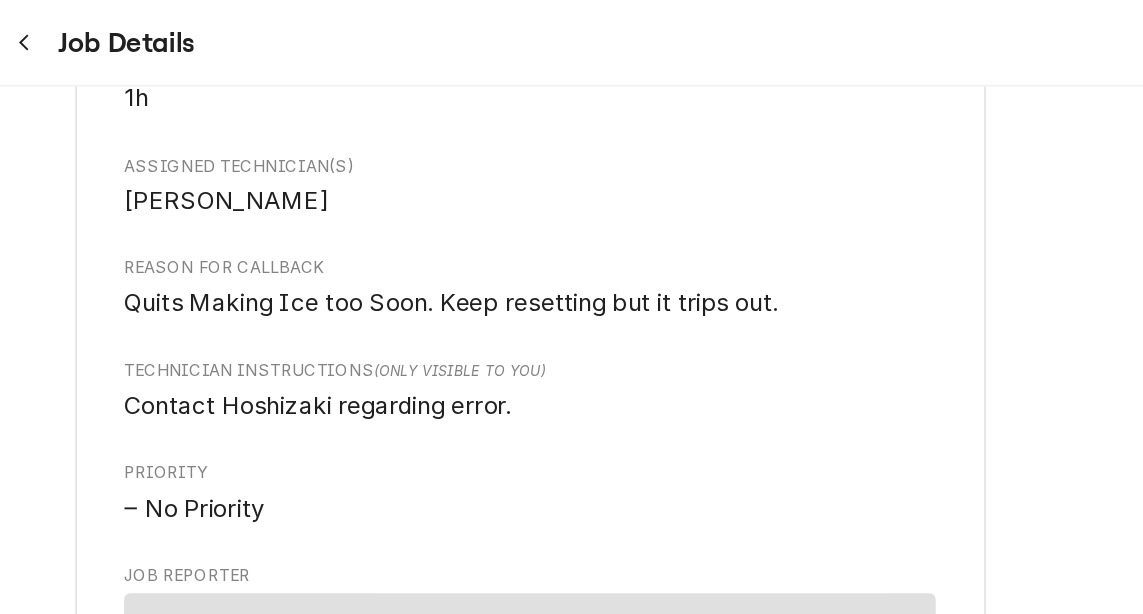click on "Jobs   Job Details" at bounding box center [699, 28] 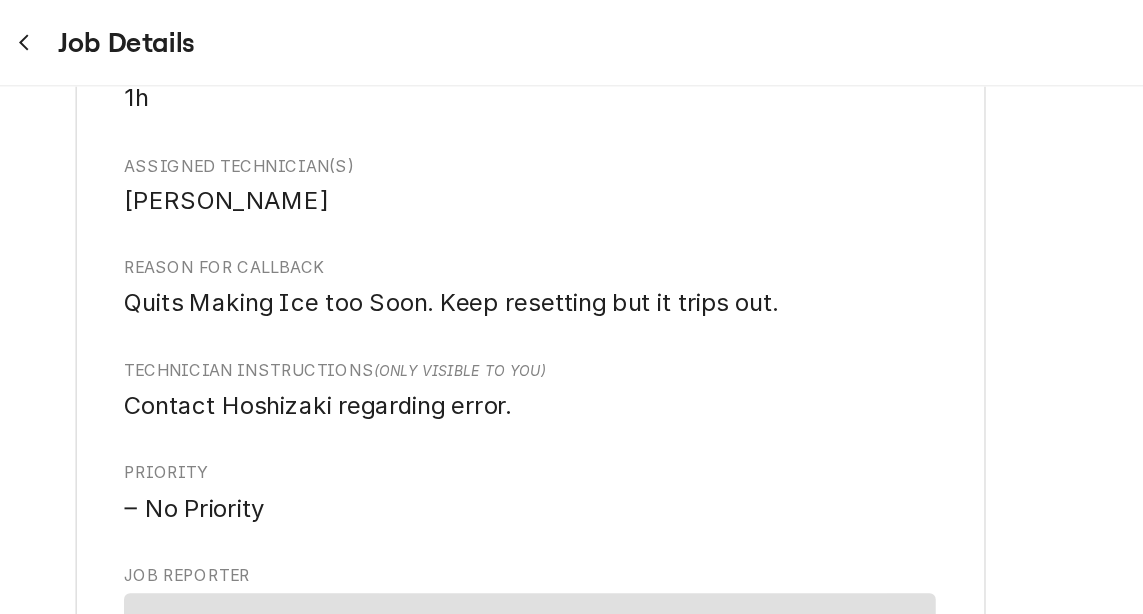click on "Victoria County Precinct 2 Road & Bridge / 13323 Nursery Dr, Nursery, TX 77976 Open in Maps Callback To Finalized Labor/HR Roopairs Job ID JOB-756 Date Received Jul 15, 2025 Service Type Labor/HR Job Type Callback Service Location Precinct 2 Road & Bridge
13323 Nursery Dr
Nursery, TX 77976 Scheduled For Mon, Jul 21st, 2025 - 8:00 AM Started On Wed, Jul 16th, 2025 - 9:09 AM Service Summary To Date Short Description Labor/HR Service Summary 07/16/25 diagnosed ice machine. Unit has a high temp evaporator alarm. Verified resistance of thermister. Observed resistance change as temperature changed. Verified operation of hot gas valve. Operating normally Will consult tech for guidance Show  less   On Hold On Wed, Jul 16th, 2025 - 10:31 AM On Hold SubStatus Parts Needed/Research On Hold Message What part(s) are needed & why? Consult with tech Last Modified Mon, Jul 21st, 2025 - 8:49 AM Estimated Job Duration 1h Assigned Technician(s) Longino Monroe Reason For Callback Technician Instructions  (Only Visible to You)" at bounding box center (700, -23) 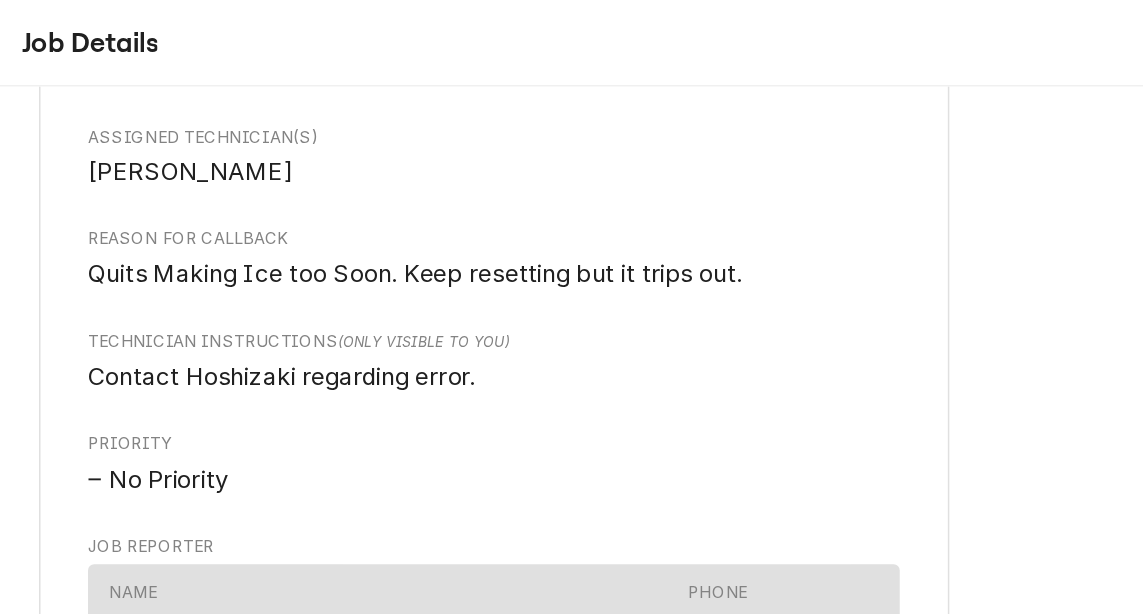 click on "Parts Needed/Research Victoria County Precinct 2 Road & Bridge / 13323 Nursery Dr, Nursery, TX 77976 Open in Maps Callback To Finalized Labor/HR Roopairs Job ID JOB-756 Date Received Jul 15, 2025 Service Type Labor/HR Job Type Callback Service Location Precinct 2 Road & Bridge
13323 Nursery Dr
Nursery, TX 77976 Scheduled For Mon, Jul 21st, 2025 - 8:00 AM Started On Wed, Jul 16th, 2025 - 9:09 AM Service Summary To Date Short Description Labor/HR Service Summary 07/16/25 diagnosed ice machine. Unit has a high temp evaporator alarm. Verified resistance of thermister. Observed resistance change as temperature changed. Verified operation of hot gas valve. Operating normally Will consult tech for guidance Show  less   On Hold On Wed, Jul 16th, 2025 - 10:31 AM On Hold SubStatus Parts Needed/Research On Hold Message What part(s) are needed & why? Consult with tech Last Modified Mon, Jul 21st, 2025 - 8:49 AM Estimated Job Duration 1h Assigned Technician(s) Longino Monroe Reason For Callback Technician Instructions" at bounding box center (699, -58) 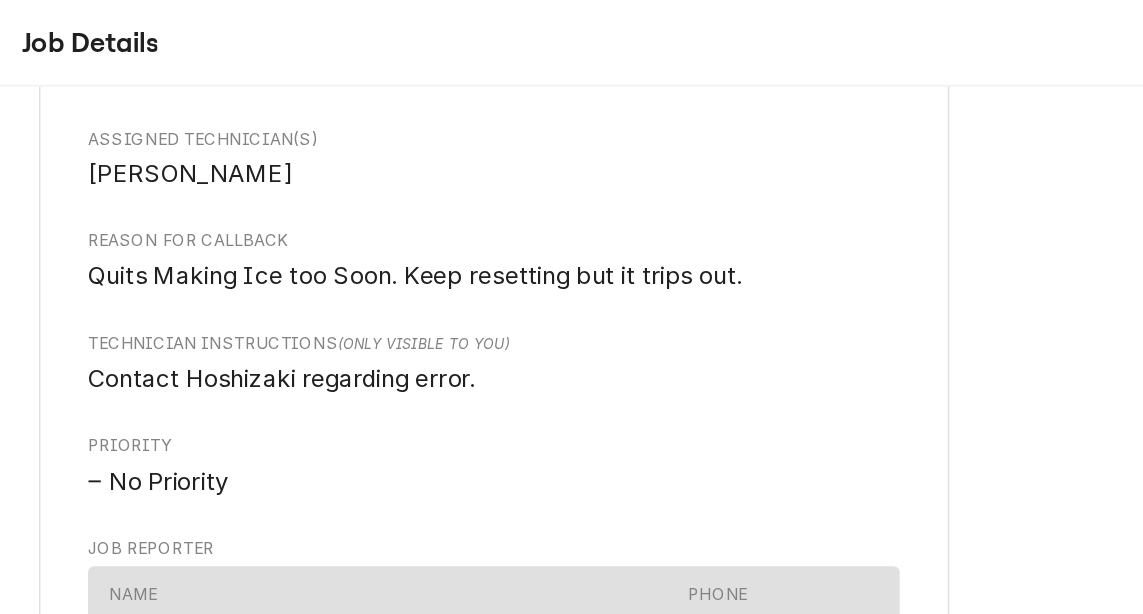 click on "Jobs   Job Details" at bounding box center [699, 28] 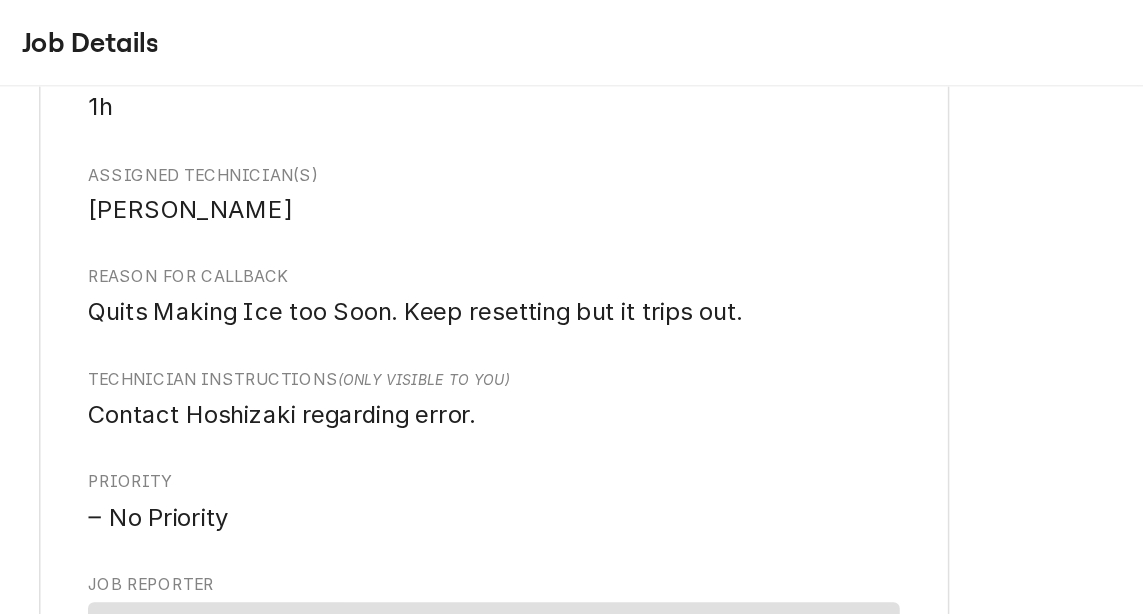 click on "Parts Needed/Research Victoria County Precinct 2 Road & Bridge / 13323 Nursery Dr, Nursery, TX 77976 Open in Maps Callback To Finalized Labor/HR Roopairs Job ID JOB-756 Date Received Jul 15, 2025 Service Type Labor/HR Job Type Callback Service Location Precinct 2 Road & Bridge
13323 Nursery Dr
Nursery, TX 77976 Scheduled For Mon, Jul 21st, 2025 - 8:00 AM Started On Wed, Jul 16th, 2025 - 9:09 AM Service Summary To Date Short Description Labor/HR Service Summary 07/16/25 diagnosed ice machine. Unit has a high temp evaporator alarm. Verified resistance of thermister. Observed resistance change as temperature changed. Verified operation of hot gas valve. Operating normally Will consult tech for guidance Show  less   On Hold On Wed, Jul 16th, 2025 - 10:31 AM On Hold SubStatus Parts Needed/Research On Hold Message What part(s) are needed & why? Consult with tech Last Modified Mon, Jul 21st, 2025 - 8:49 AM Estimated Job Duration 1h Assigned Technician(s) Longino Monroe Reason For Callback Technician Instructions" at bounding box center (699, -33) 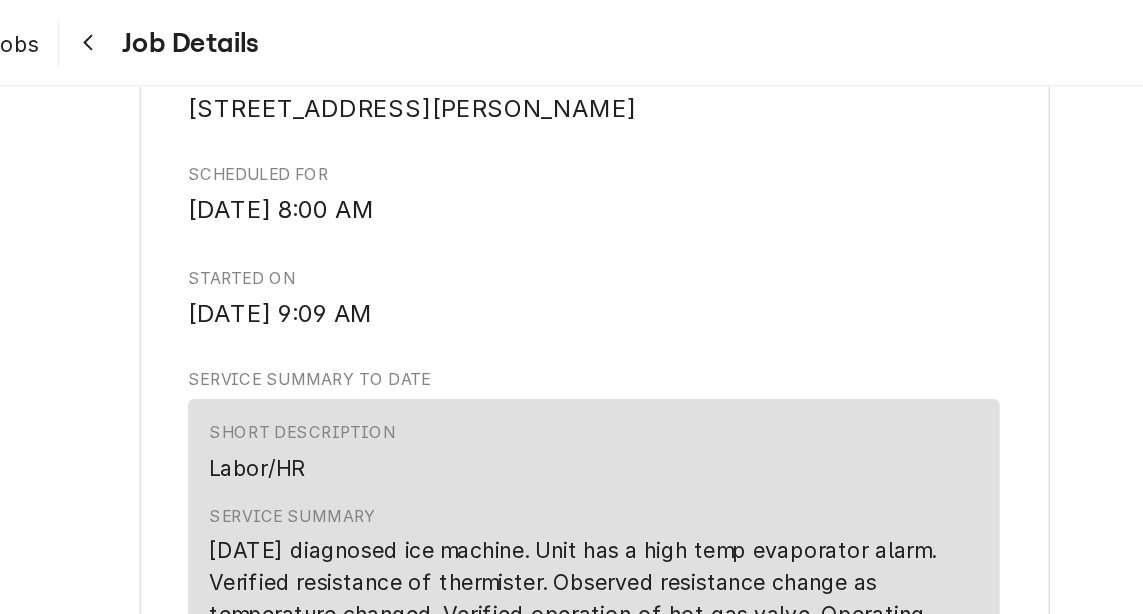 scroll, scrollTop: 632, scrollLeft: 0, axis: vertical 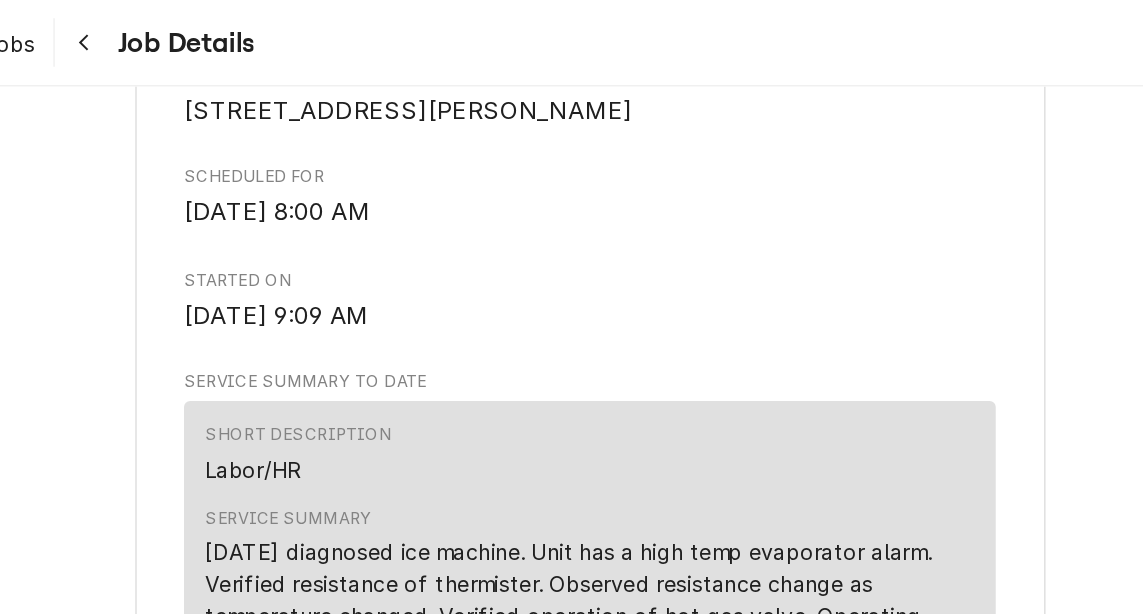 click on "Parts Needed/Research Victoria County Precinct 2 Road & Bridge / 13323 Nursery Dr, Nursery, TX 77976 Open in Maps Callback To Finalized Labor/HR Roopairs Job ID JOB-756 Date Received Jul 15, 2025 Service Type Labor/HR Job Type Callback Service Location Precinct 2 Road & Bridge
13323 Nursery Dr
Nursery, TX 77976 Scheduled For Mon, Jul 21st, 2025 - 8:00 AM Started On Wed, Jul 16th, 2025 - 9:09 AM Service Summary To Date Short Description Labor/HR Service Summary 07/16/25 diagnosed ice machine. Unit has a high temp evaporator alarm. Verified resistance of thermister. Observed resistance change as temperature changed. Verified operation of hot gas valve. Operating normally Will consult tech for guidance Show  less   On Hold On Wed, Jul 16th, 2025 - 10:31 AM On Hold SubStatus Parts Needed/Research On Hold Message What part(s) are needed & why? Consult with tech Last Modified Mon, Jul 21st, 2025 - 8:49 AM Estimated Job Duration 1h Assigned Technician(s) Longino Monroe Reason For Callback Technician Instructions" at bounding box center (699, 728) 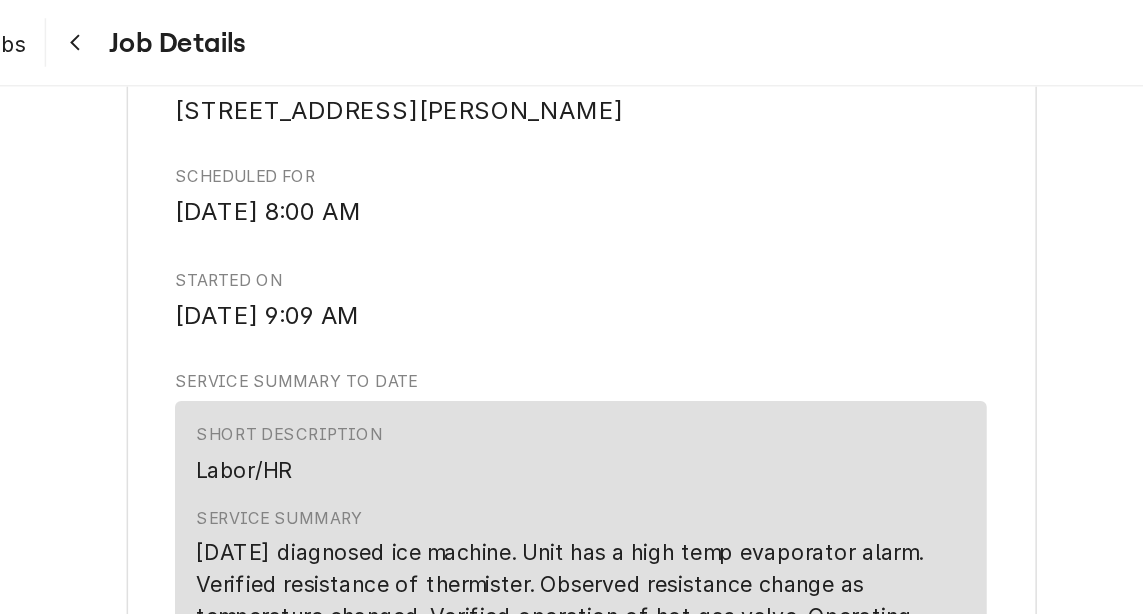 scroll, scrollTop: 642, scrollLeft: 0, axis: vertical 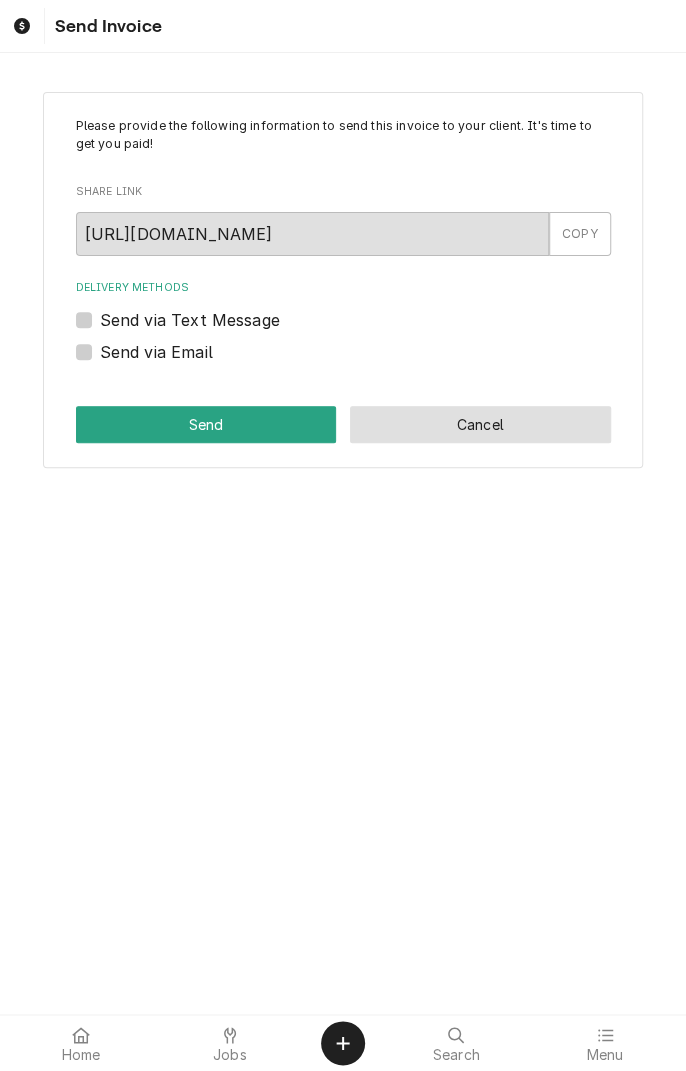 click on "Cancel" at bounding box center [480, 424] 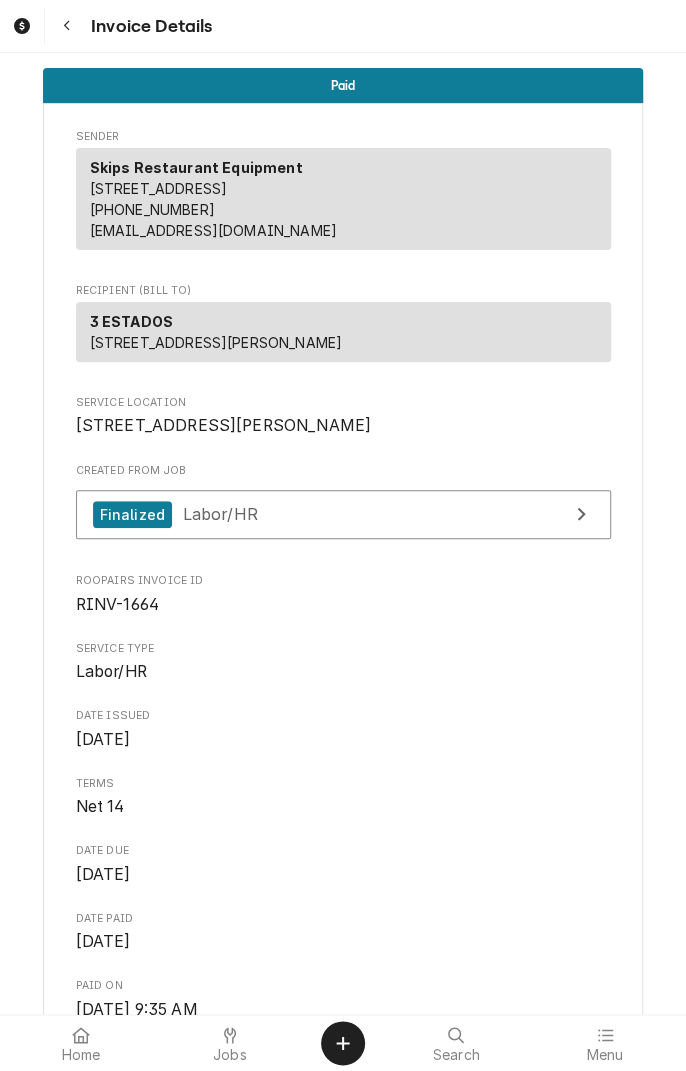 click at bounding box center (67, 26) 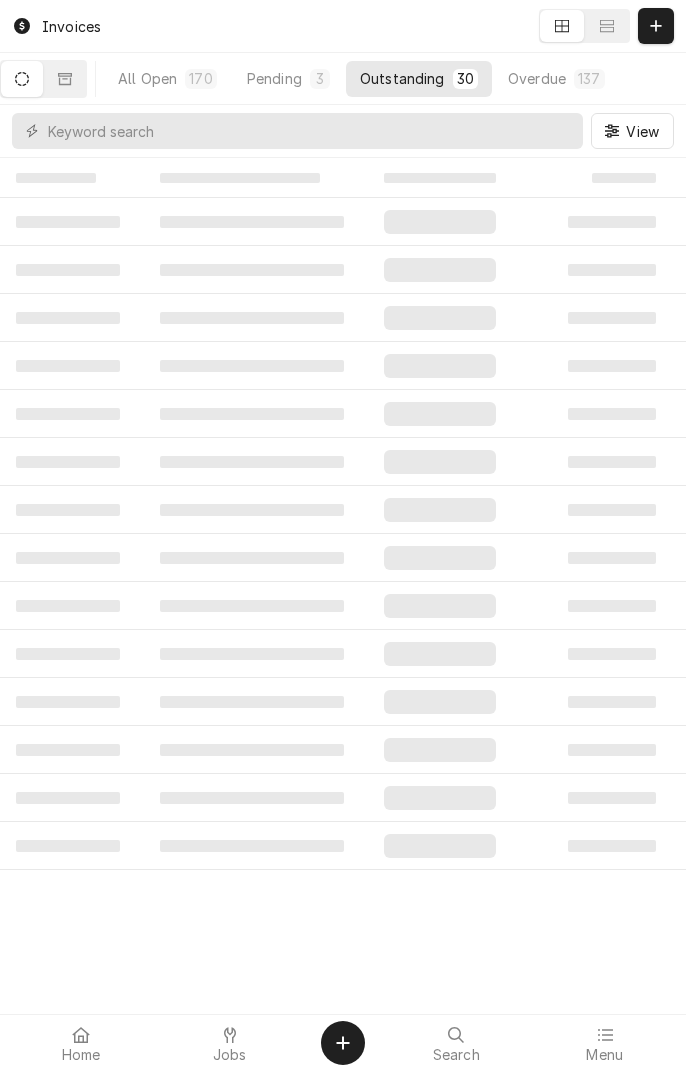 scroll, scrollTop: 0, scrollLeft: 0, axis: both 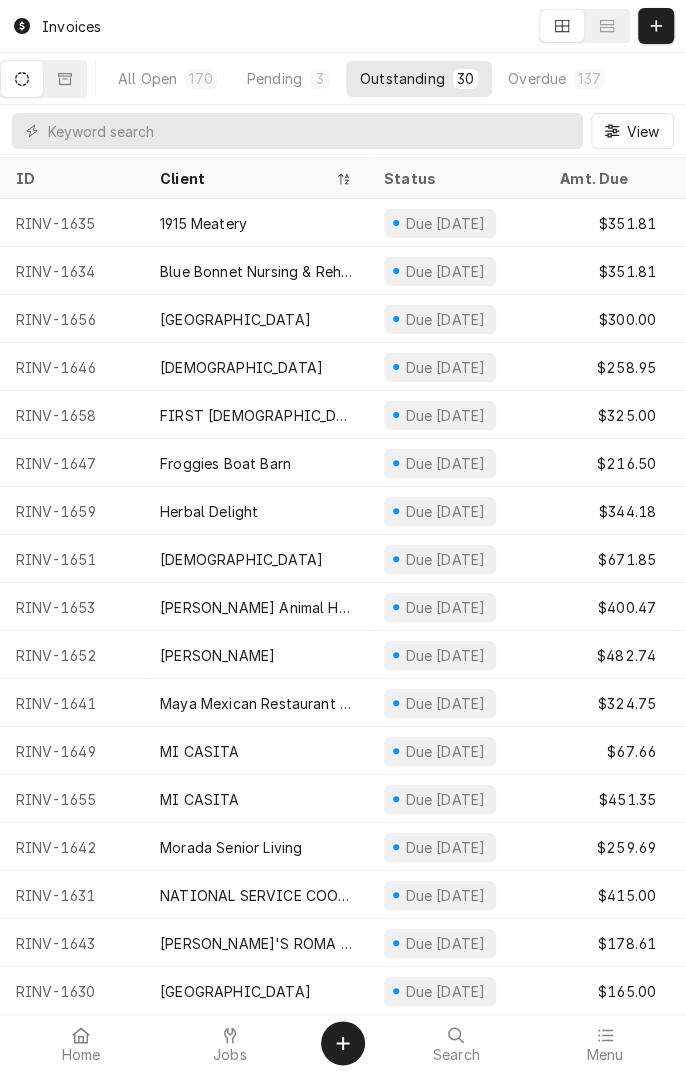 click on "Jobs" at bounding box center [230, 1055] 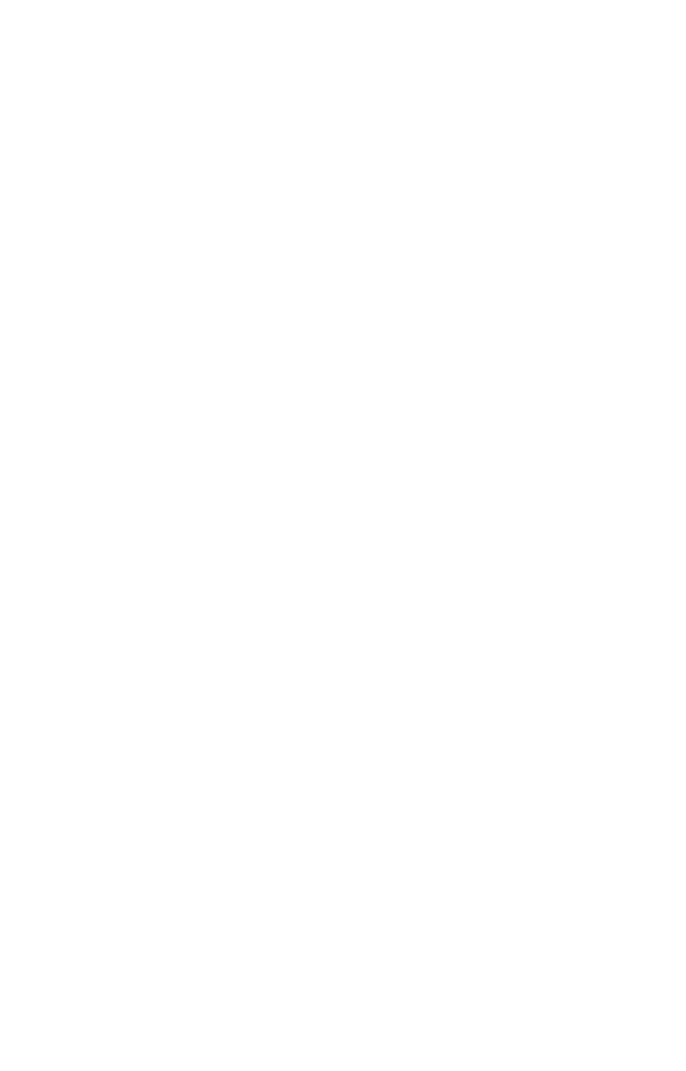 scroll, scrollTop: 0, scrollLeft: 0, axis: both 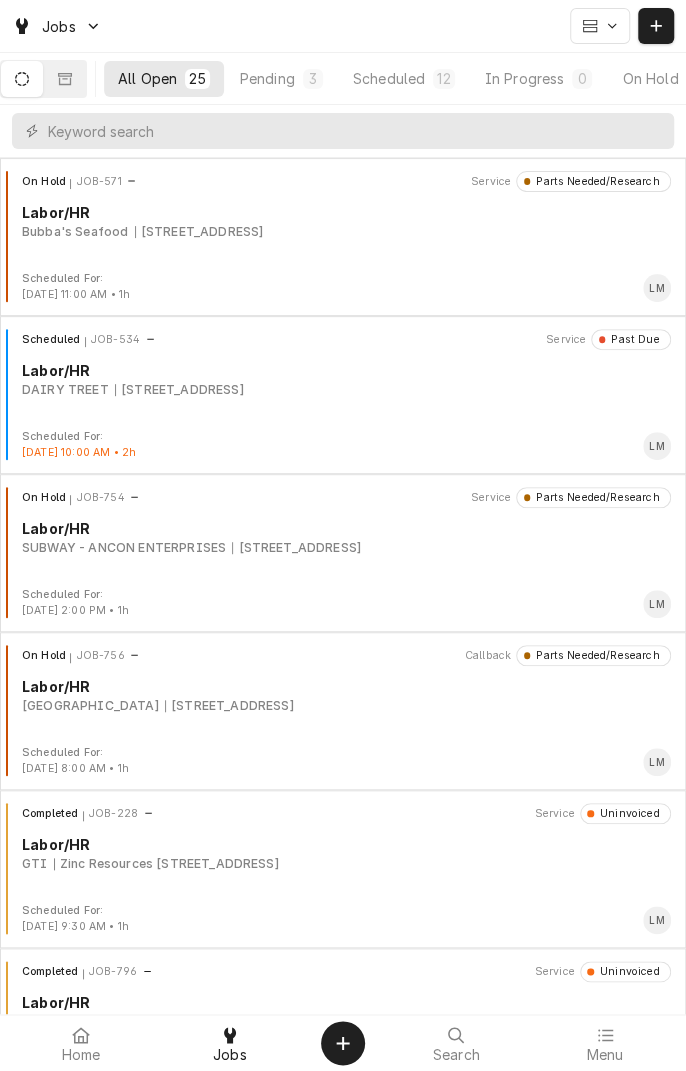 click on "[STREET_ADDRESS]" at bounding box center [229, 706] 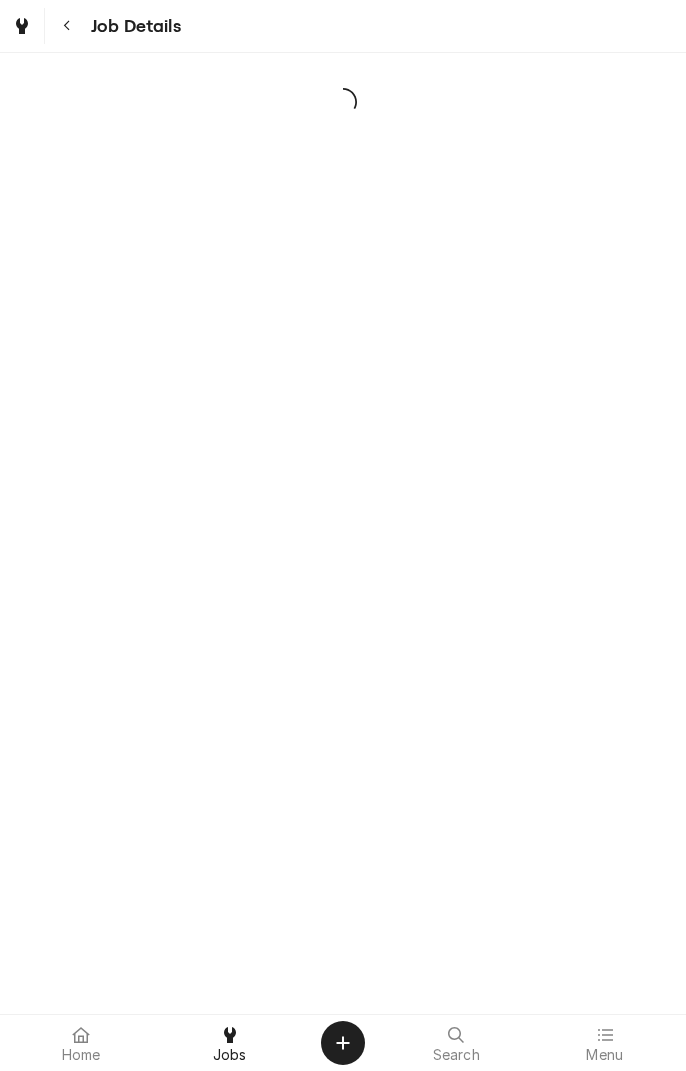 scroll, scrollTop: 0, scrollLeft: 0, axis: both 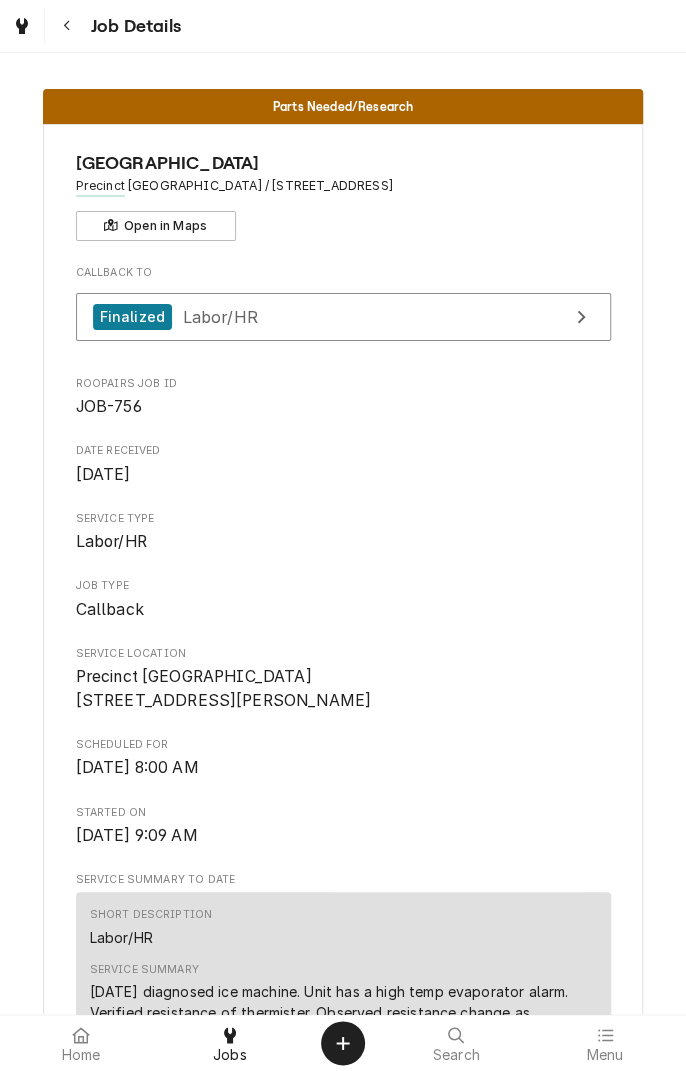 click on "Job Details" at bounding box center [133, 26] 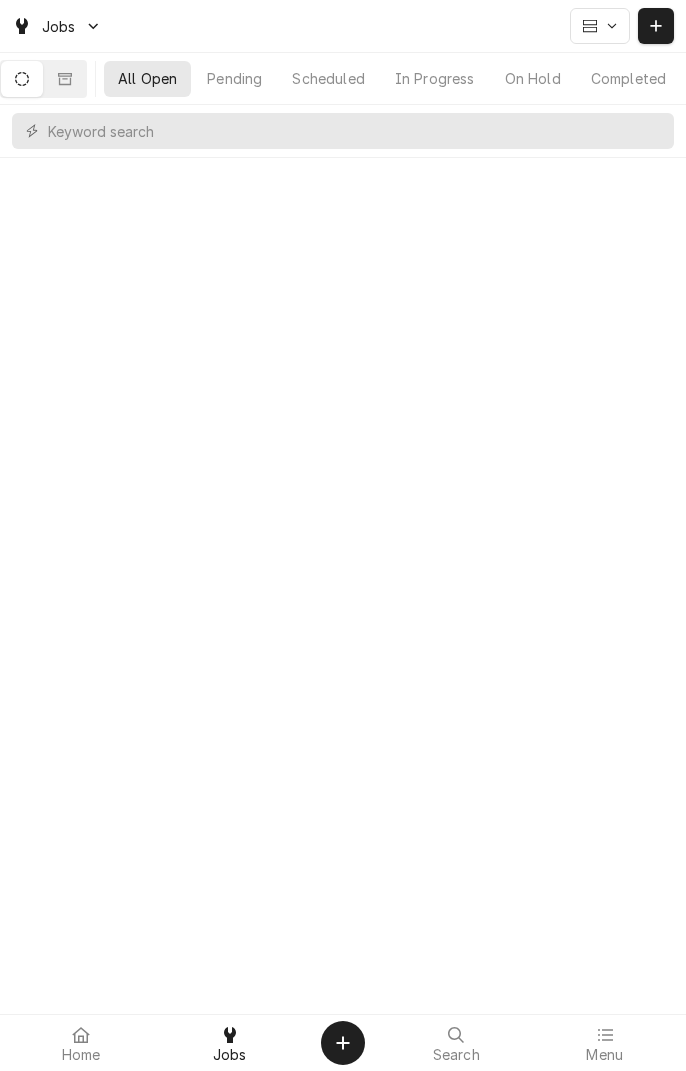scroll, scrollTop: 0, scrollLeft: 0, axis: both 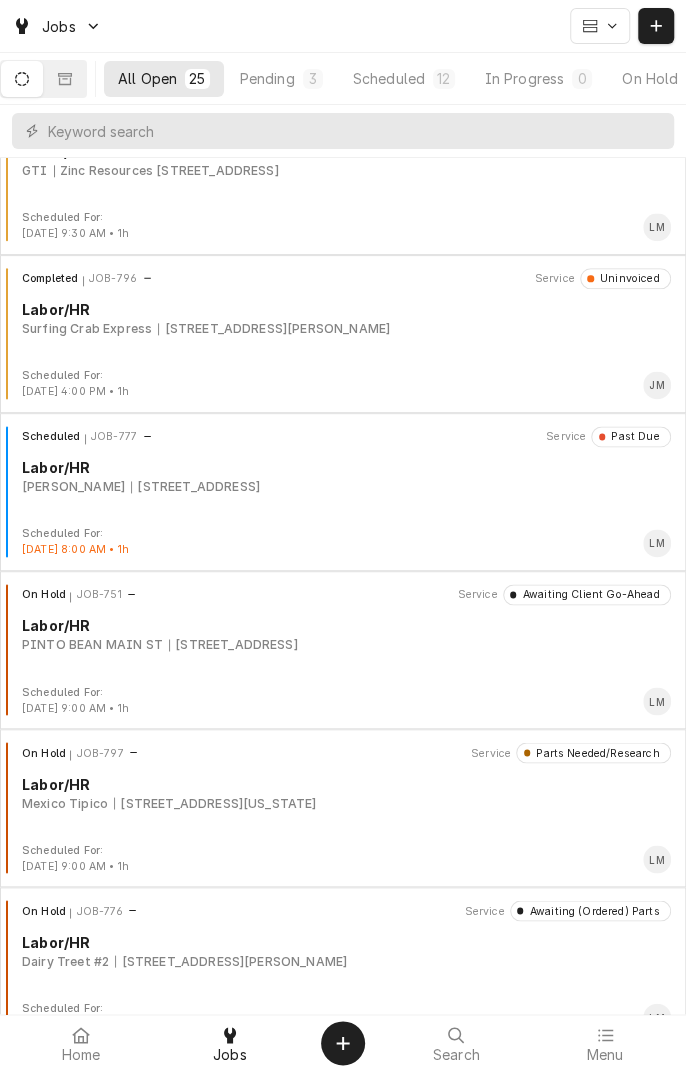 click on "Scheduled JOB-777 Service Past Due Labor/HR [PERSON_NAME] [STREET_ADDRESS]" at bounding box center (343, 476) 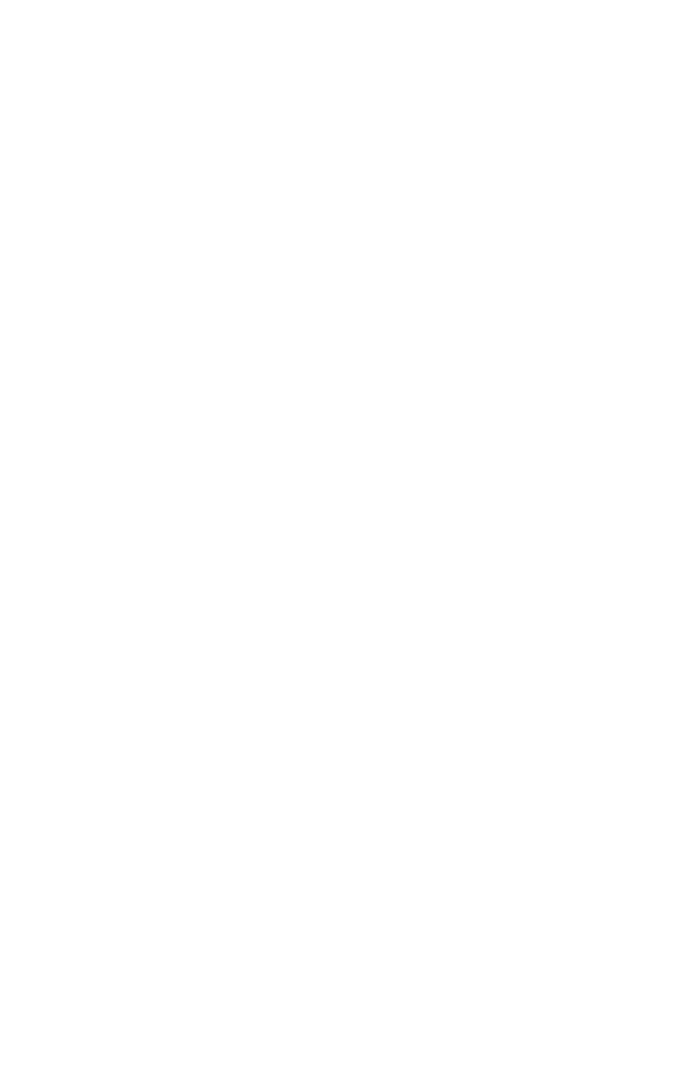 scroll, scrollTop: 0, scrollLeft: 0, axis: both 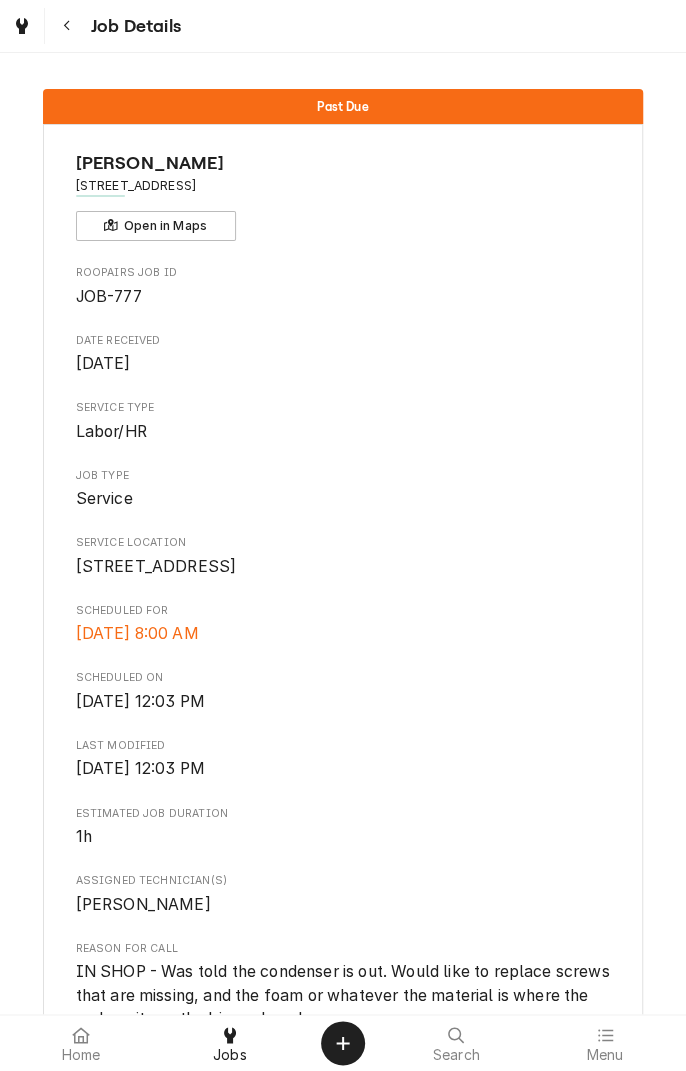 click 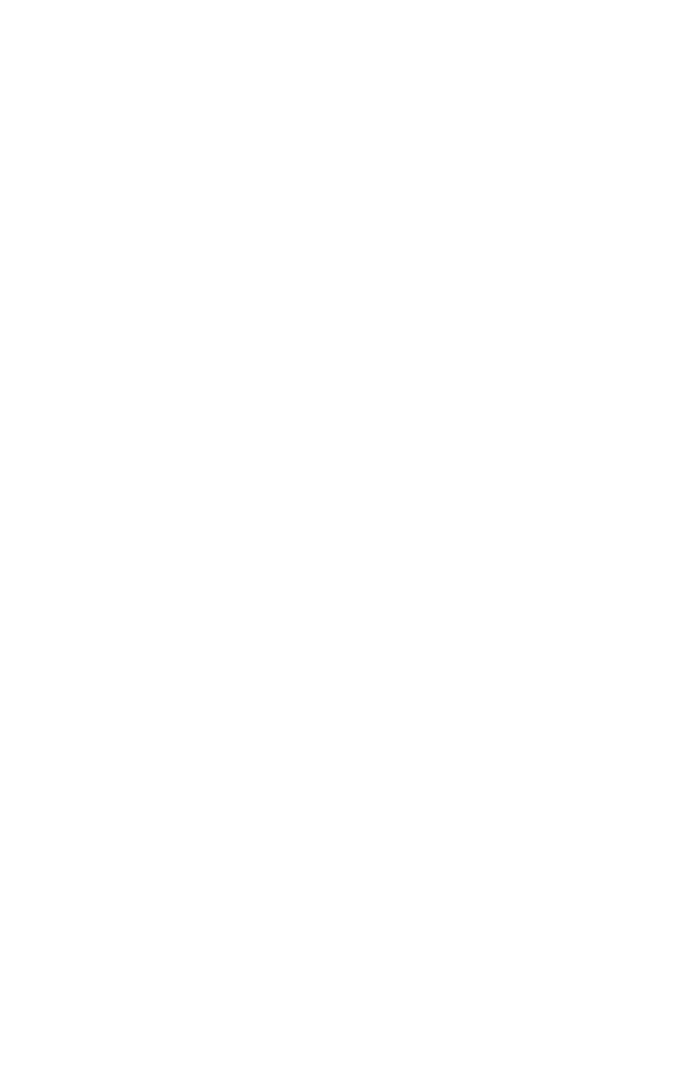 scroll, scrollTop: 0, scrollLeft: 0, axis: both 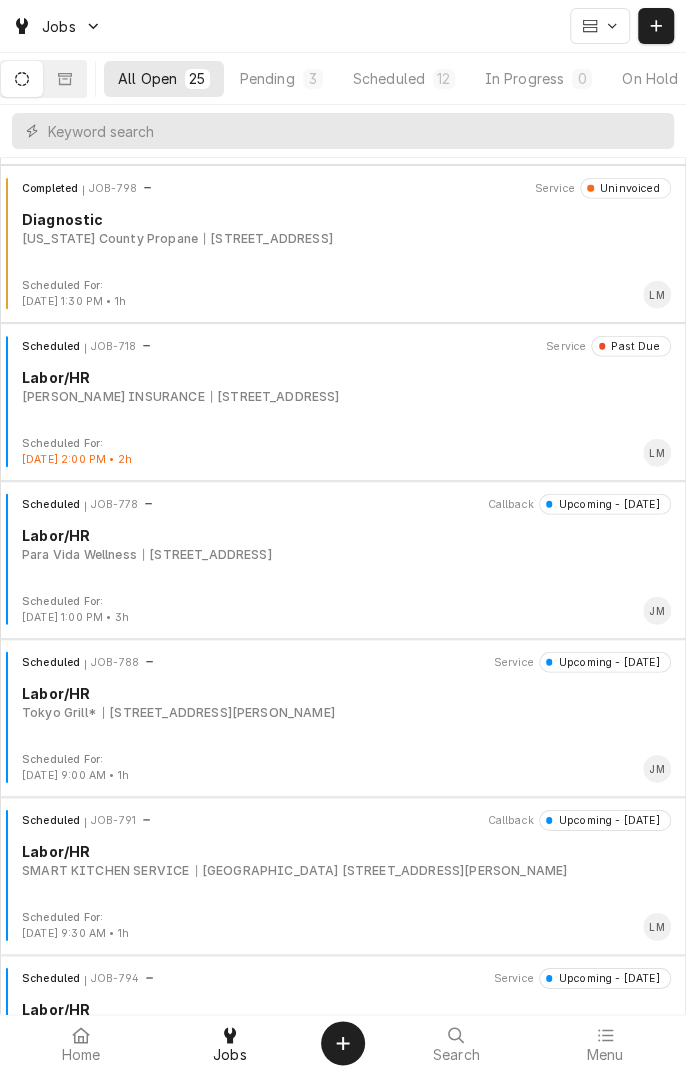 click at bounding box center [343, 131] 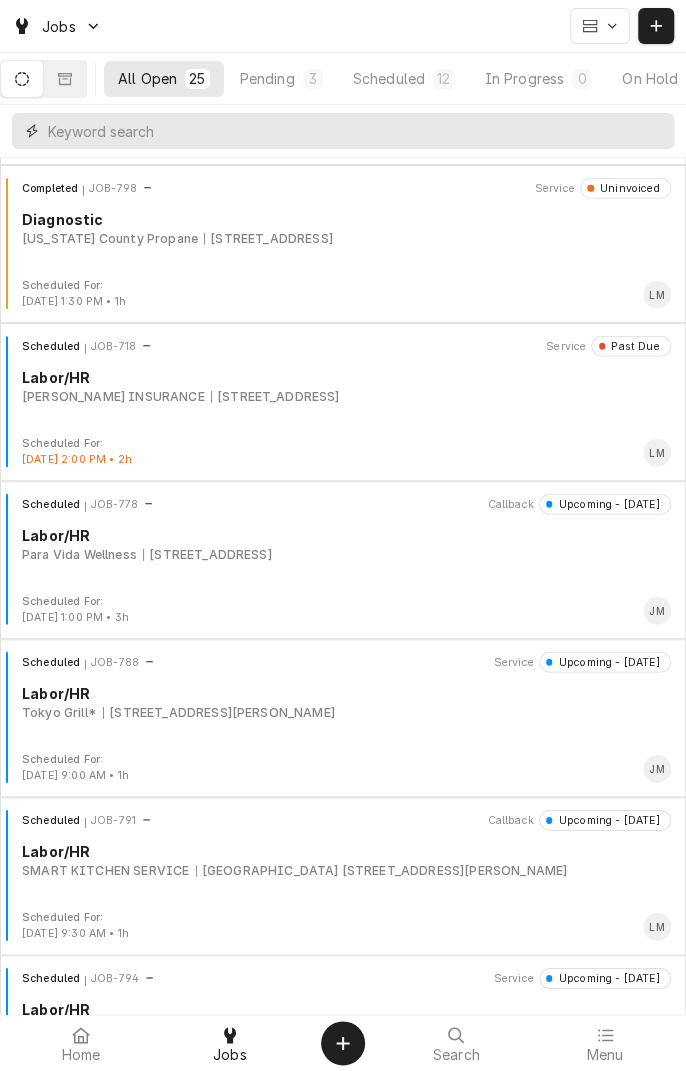click at bounding box center [356, 131] 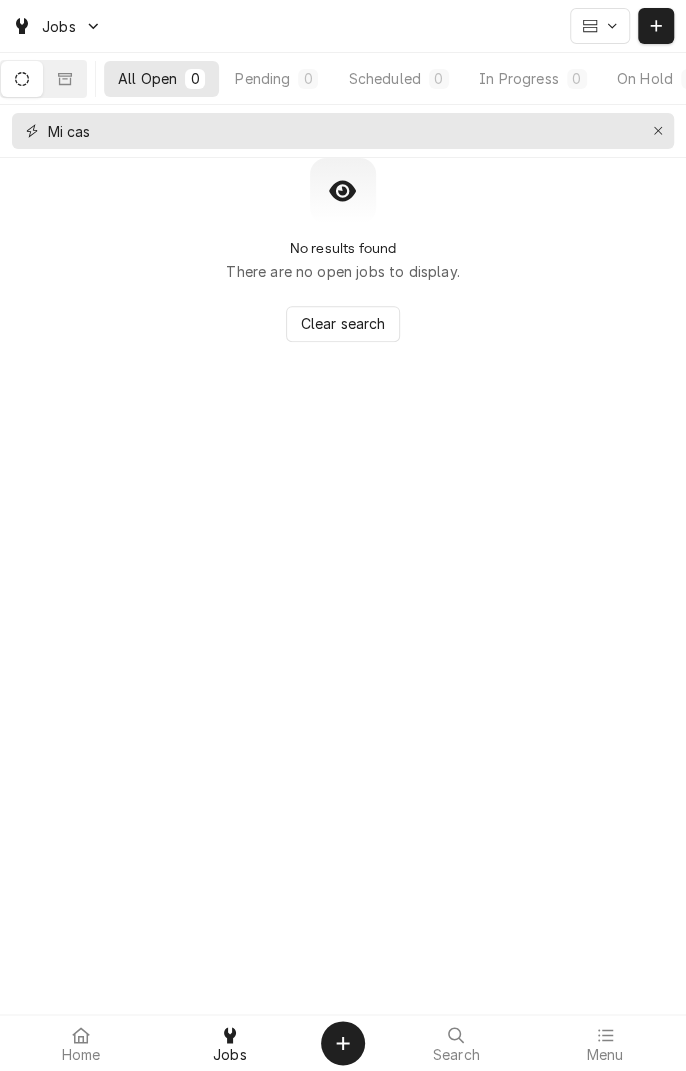 type on "Mi cas" 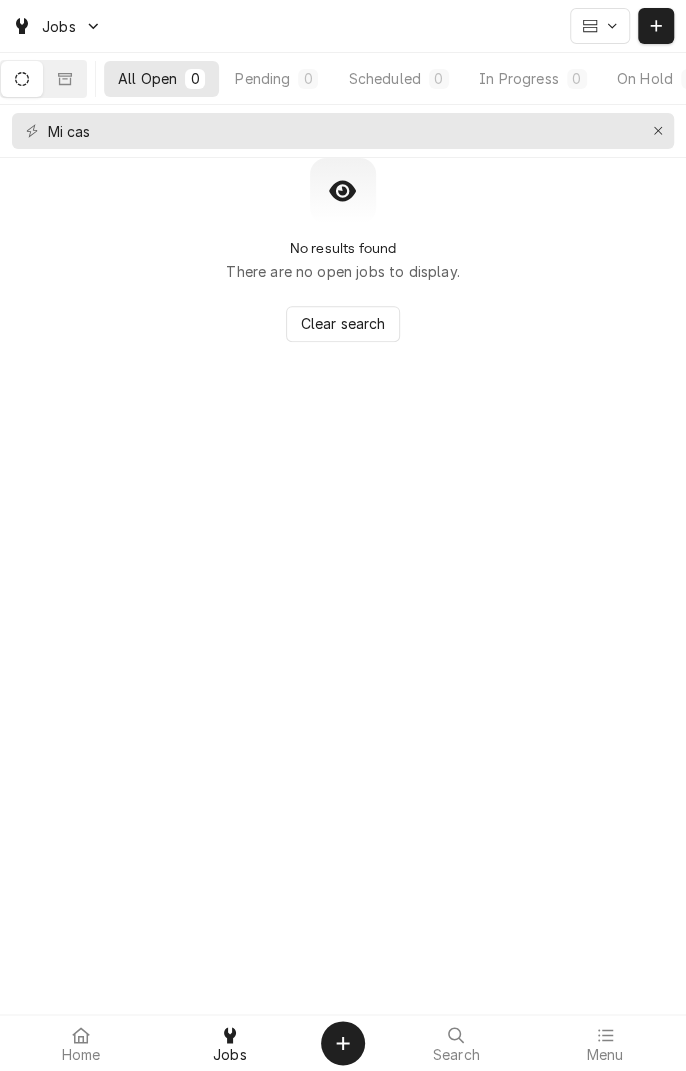 click on "All Open 0" at bounding box center (161, 79) 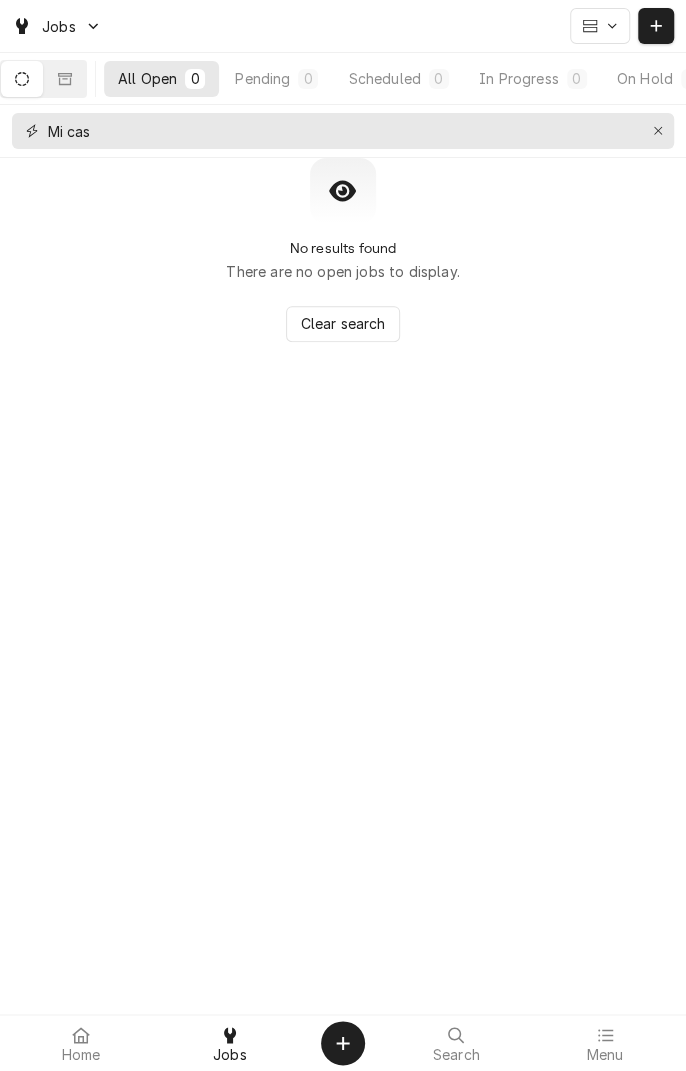 click at bounding box center [658, 131] 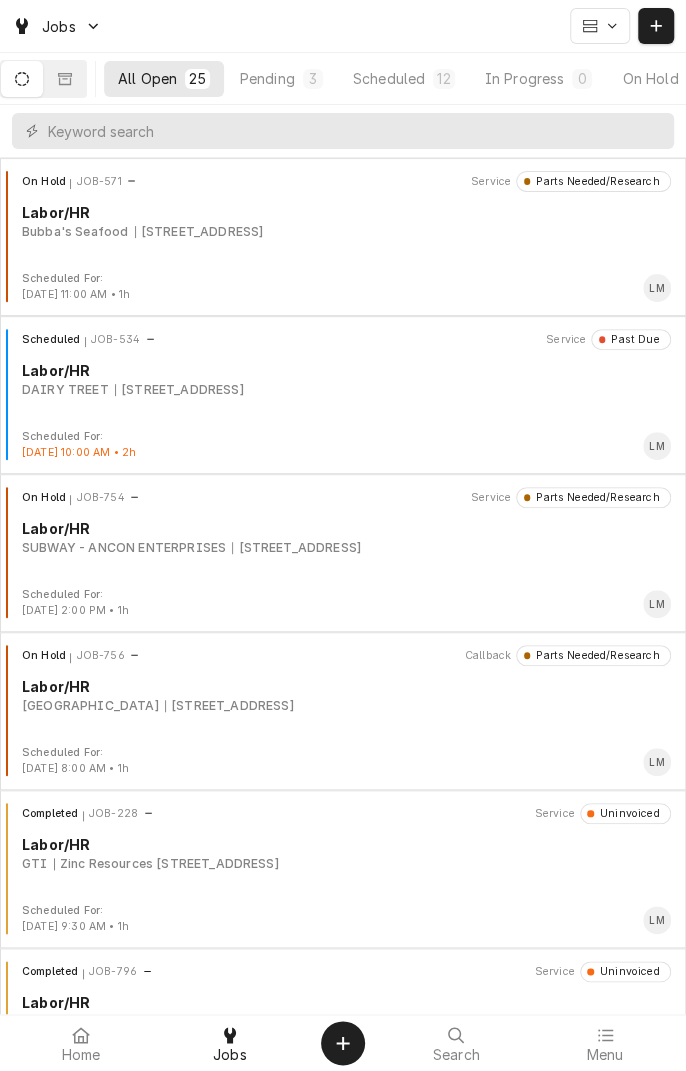 click on "Jobs" at bounding box center [57, 26] 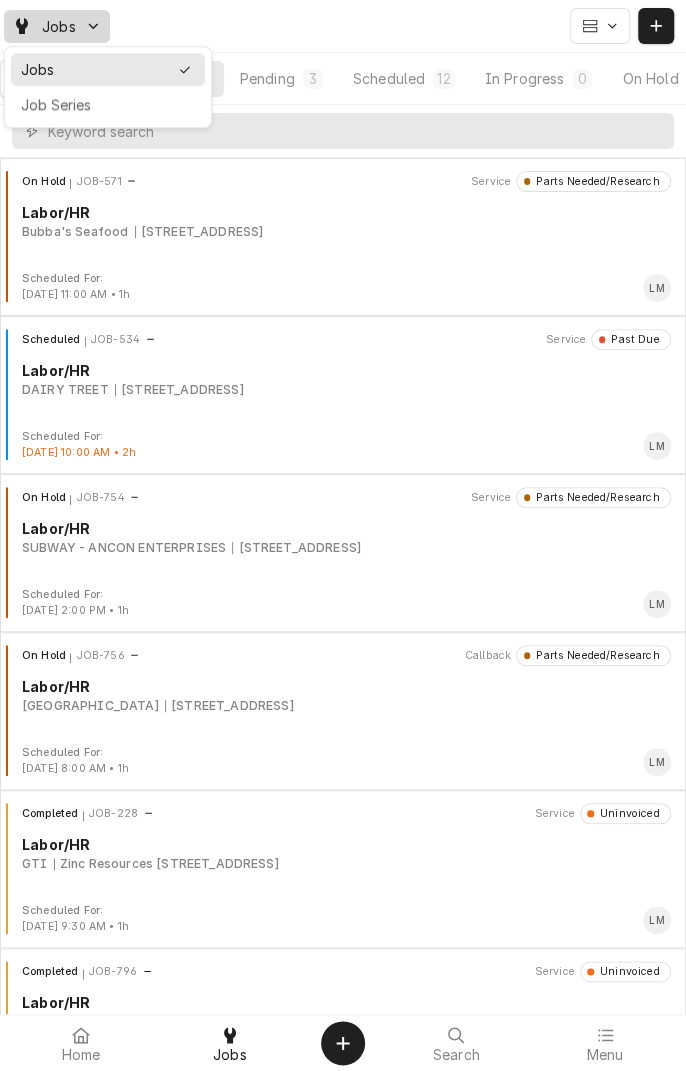 click on "Jobs   All Open 25 Pending 3 Scheduled 12 In Progress 0 On Hold 7 Completed 3 On Hold JOB-571 Service Parts Needed/Research Labor/HR Bubba's Seafood 1604 Houston Hwy 1604 Houston Hwy, VICTORIA, TX 77901 Scheduled For: May 14th, 2025 - 11:00 AM • 1h LM Scheduled JOB-534 Service Past Due Labor/HR DAIRY TREET 3808 N. LAURENT, VICTORIA, TX 77901 Scheduled For: Jun 28th, 2025 - 10:00 AM • 2h LM On Hold JOB-754 Service Parts Needed/Research Labor/HR SUBWAY - ANCON ENTERPRISES 1604 Houston Hwy, Victoria, TX 77901 Scheduled For: Jul 19th, 2025 - 2:00 PM • 1h LM On Hold JOB-756 Callback Parts Needed/Research Labor/HR Victoria County 13323 Nursery Dr, Nursery, TX 77976 Scheduled For: Jul 21st, 2025 - 8:00 AM • 1h LM Completed JOB-228 Service Uninvoiced Labor/HR GTI Zinc Resources 1750 FM 1432, Victoria, TX 77905 Scheduled For: Jul 24th, 2025 - 9:30 AM • 1h LM Completed JOB-796 Service Uninvoiced Labor/HR Surfing Crab Express 5206 N Navarro St, Victoria, TX 77904 Scheduled For: JM LM" at bounding box center [343, 535] 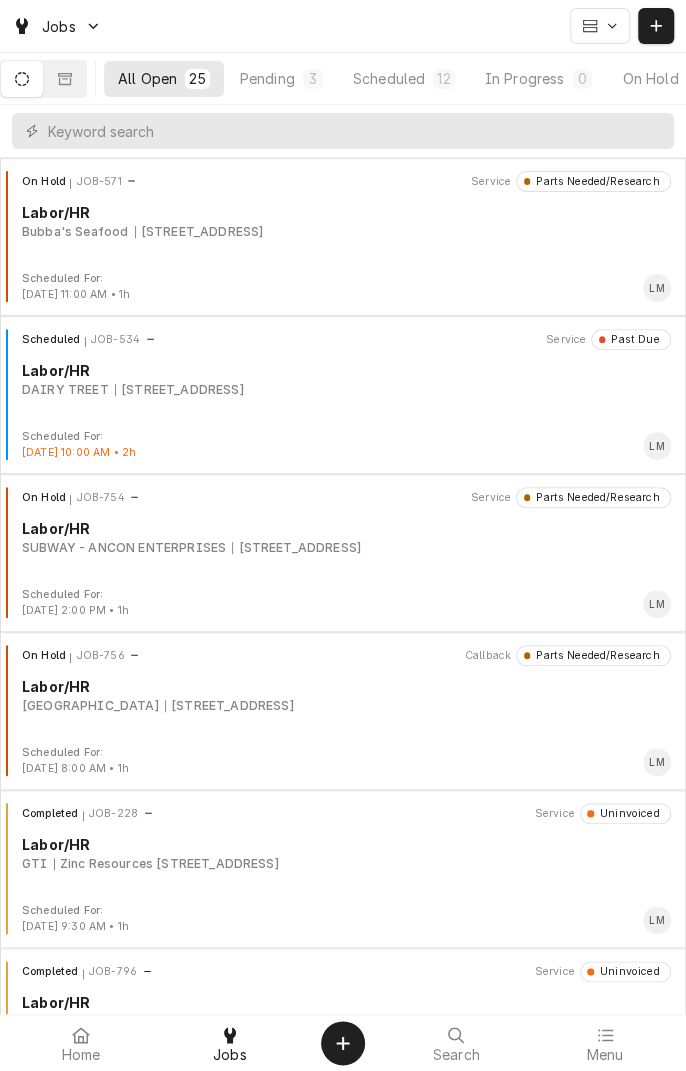 click at bounding box center (65, 79) 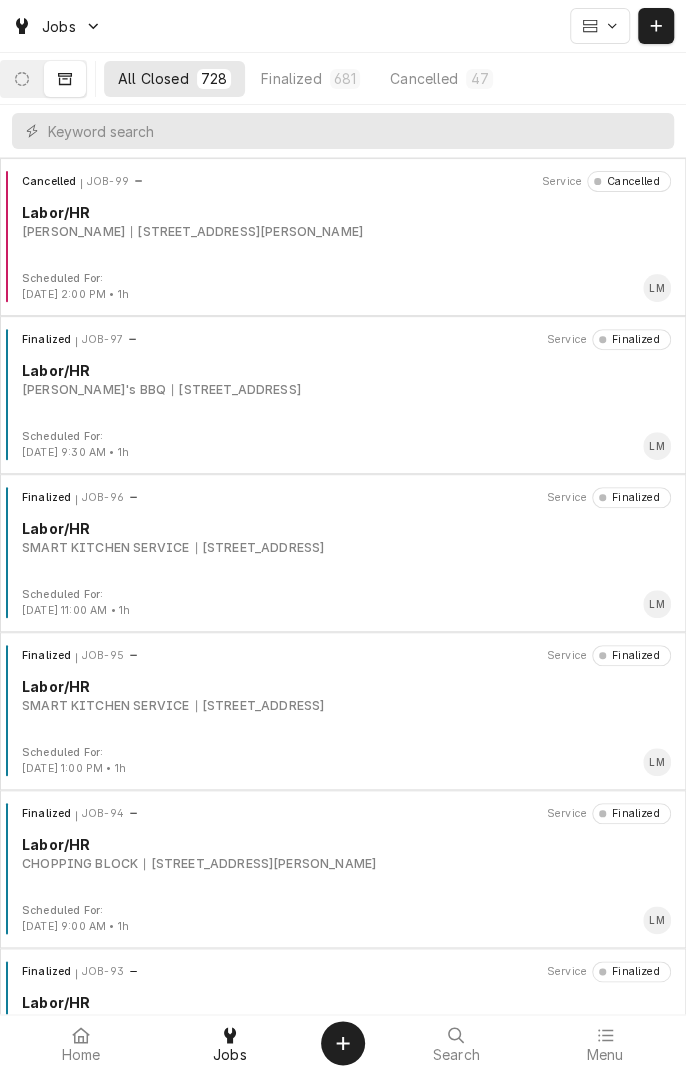 click on "Cancelled JOB-99 Service Cancelled Labor/HR Don Lupe-Lucious 5203 John Stockbauer Dr, Victoria, TX 77904 Scheduled For: May 17th, 2024 - 2:00 PM • 1h LM" at bounding box center (343, 237) 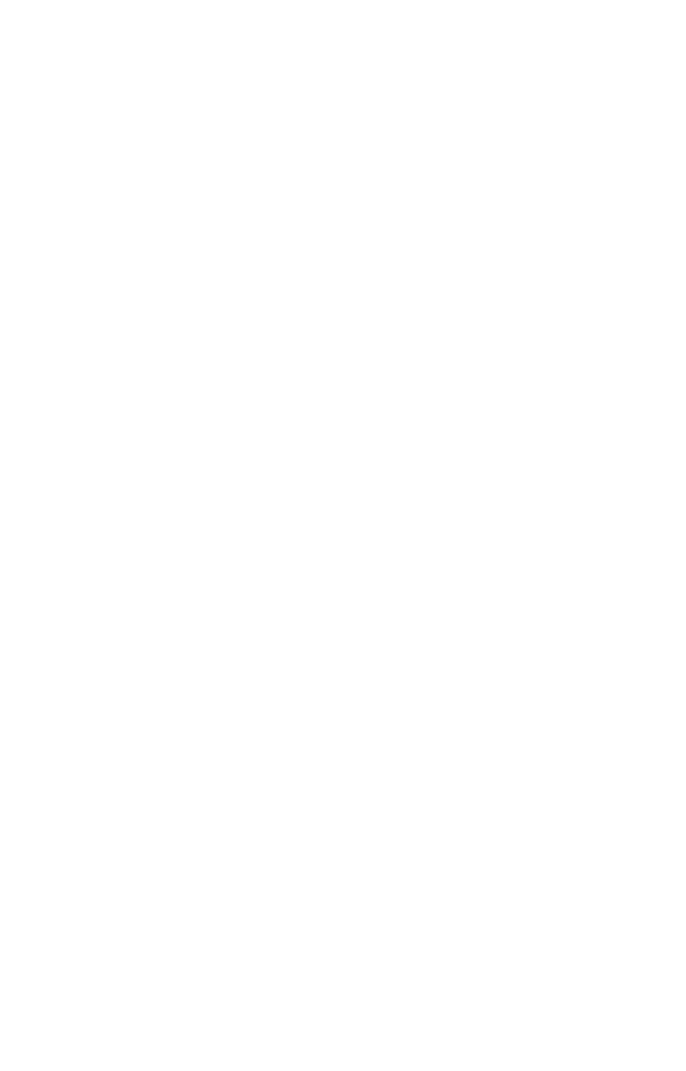 scroll, scrollTop: 0, scrollLeft: 0, axis: both 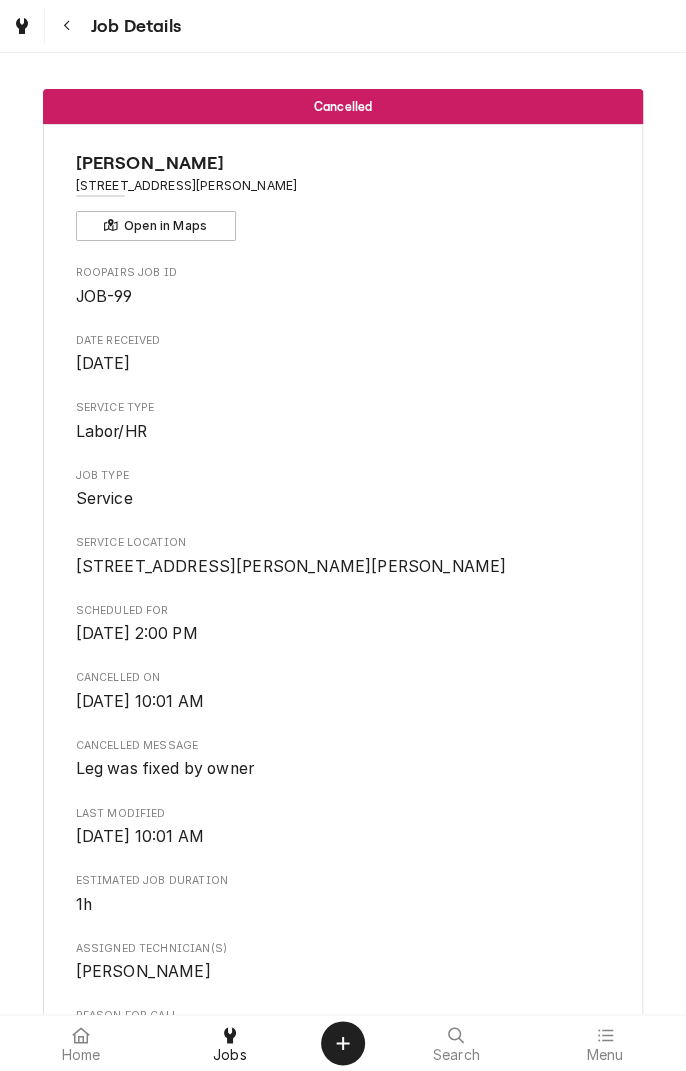 click 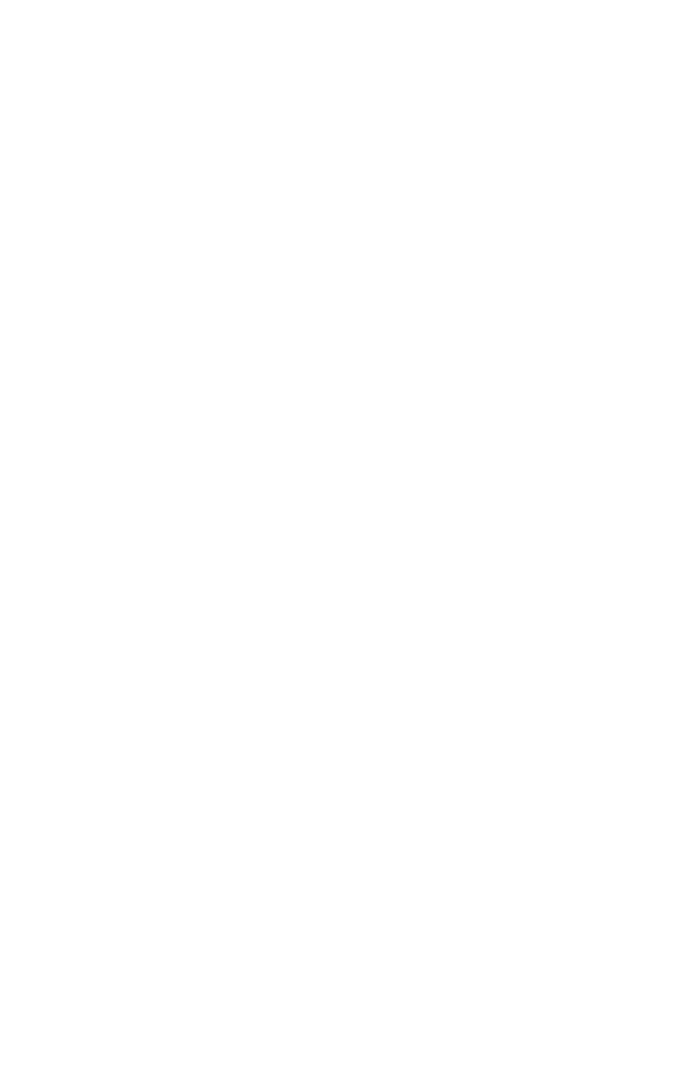 scroll, scrollTop: 0, scrollLeft: 0, axis: both 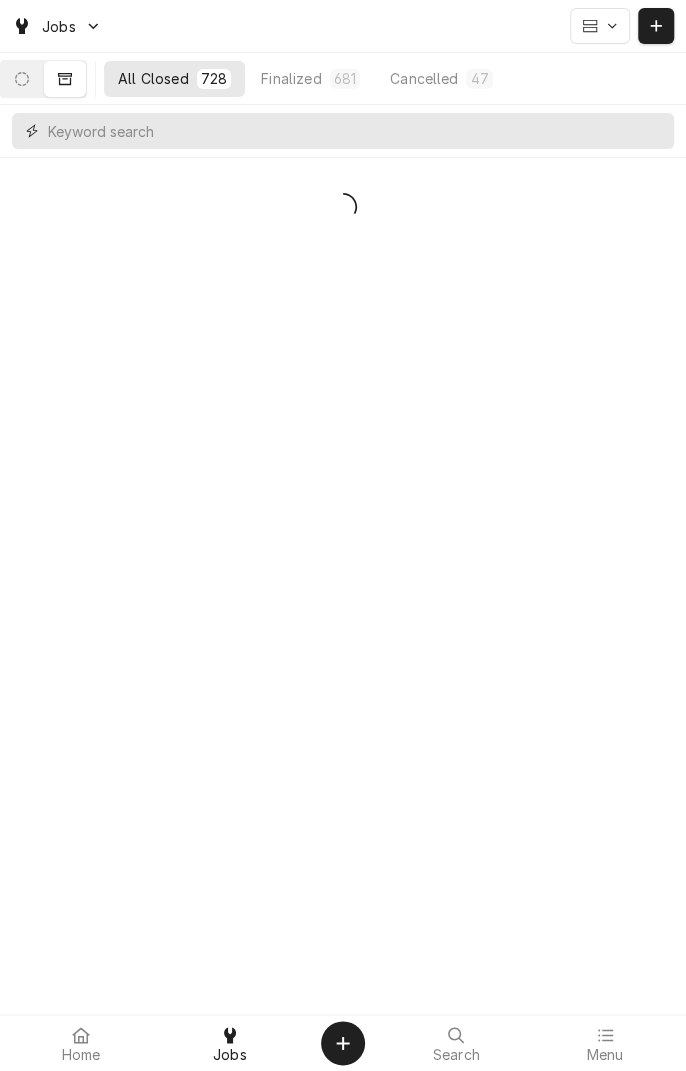 click at bounding box center (356, 131) 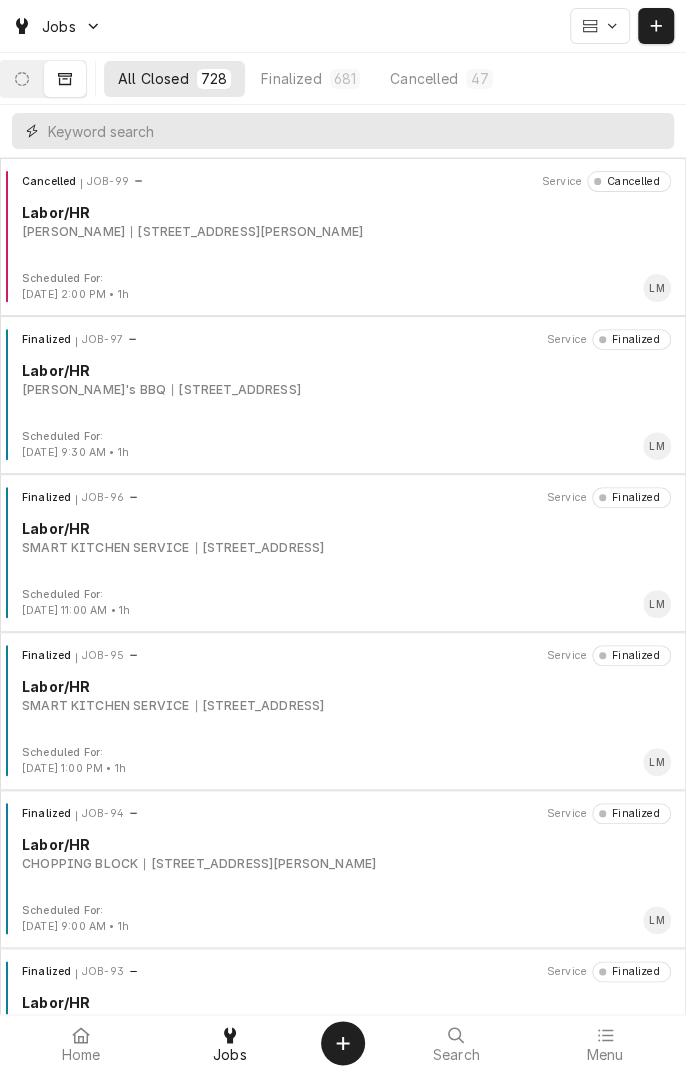 click at bounding box center [356, 131] 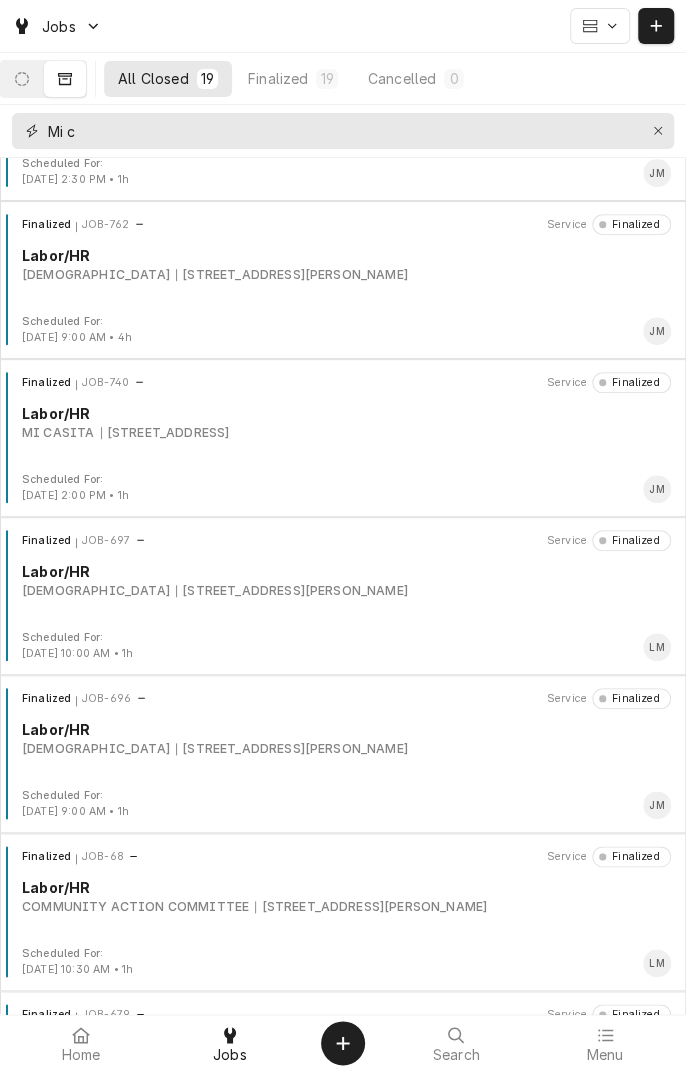 scroll, scrollTop: 0, scrollLeft: 0, axis: both 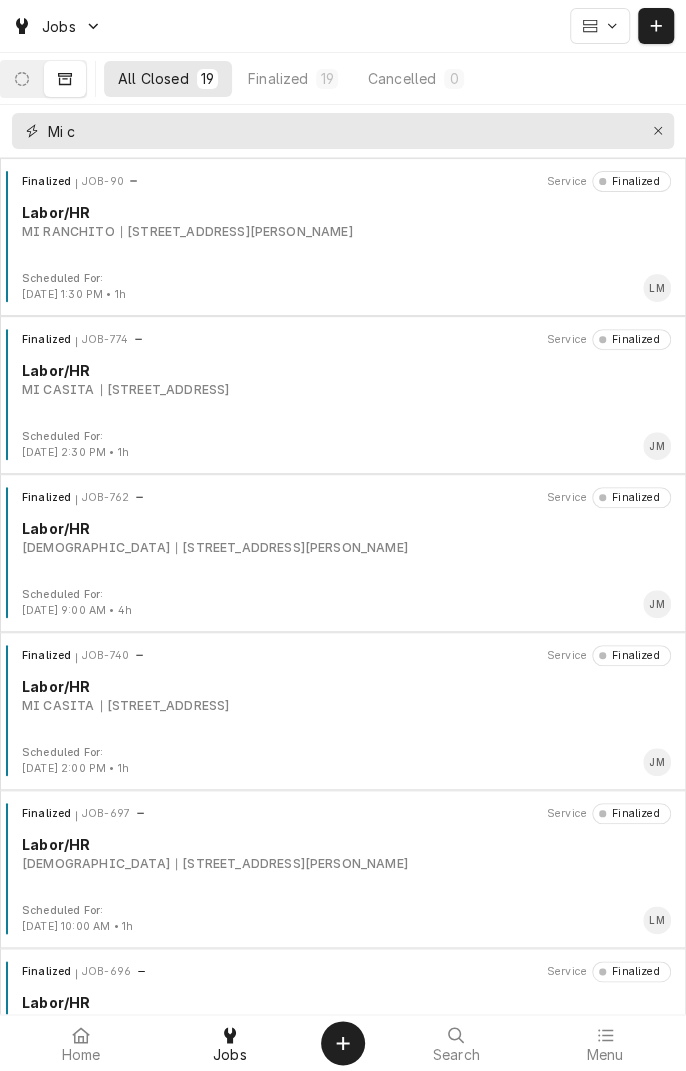 type on "Mi c" 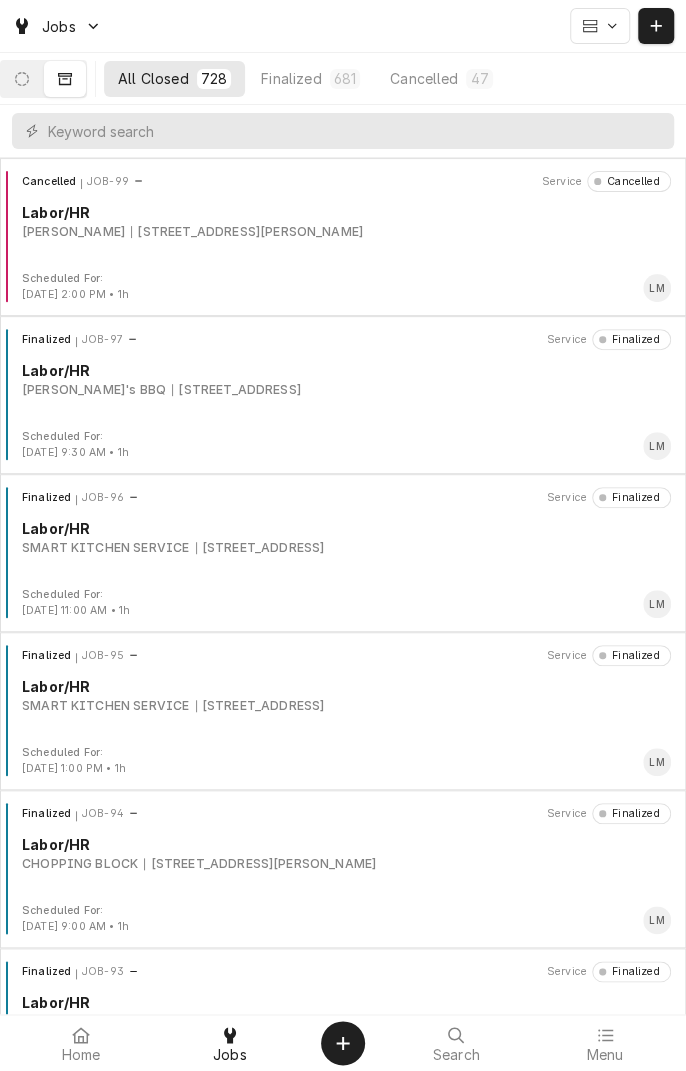 click on "Jobs" at bounding box center (57, 26) 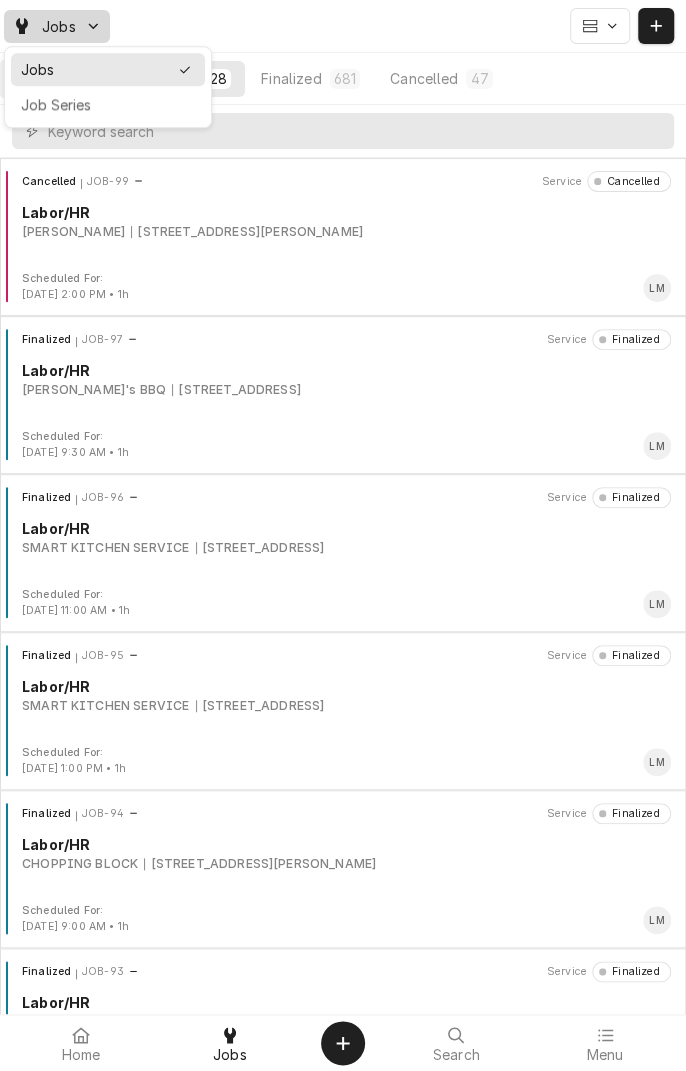 click on "Jobs   All Closed 728 Finalized 681 Cancelled 47 Cancelled JOB-99 Service Cancelled Labor/HR Don Lupe-Lucious 5203 John Stockbauer Dr, Victoria, TX 77904 Scheduled For: May 17th, 2024 - 2:00 PM • 1h LM Finalized JOB-97 Service Finalized Labor/HR Joel's BBQ 503 E I-10, Flatonia, TX Scheduled For: May 8th, 2024 - 9:30 AM • 1h LM Finalized JOB-96 Service Finalized Labor/HR SMART KITCHEN SERVICE 6755 US-77, Victoria, TX 77905 Scheduled For: May 6th, 2024 - 11:00 AM • 1h LM Finalized JOB-95 Service Finalized Labor/HR SMART KITCHEN SERVICE 2604 Port Lavaca Dr, Victoria, TX 77901 Scheduled For: May 3rd, 2024 - 1:00 PM • 1h LM Finalized JOB-94 Service Finalized Labor/HR CHOPPING BLOCK 7010 N. NAVARRO ST, VICTORIA, TX 77904 Scheduled For: May 13th, 2024 - 9:00 AM • 1h LM Finalized JOB-93 Service Finalized Labor/HR COOKIE BLAST LLC 7800 N Navarro St Space 381, Victoria, TX 77904 Scheduled For: May 7th, 2024 - 12:15 PM • 1h LM Cancelled JOB-92 Service Cancelled Labor/HR LM Finalized" at bounding box center (343, 535) 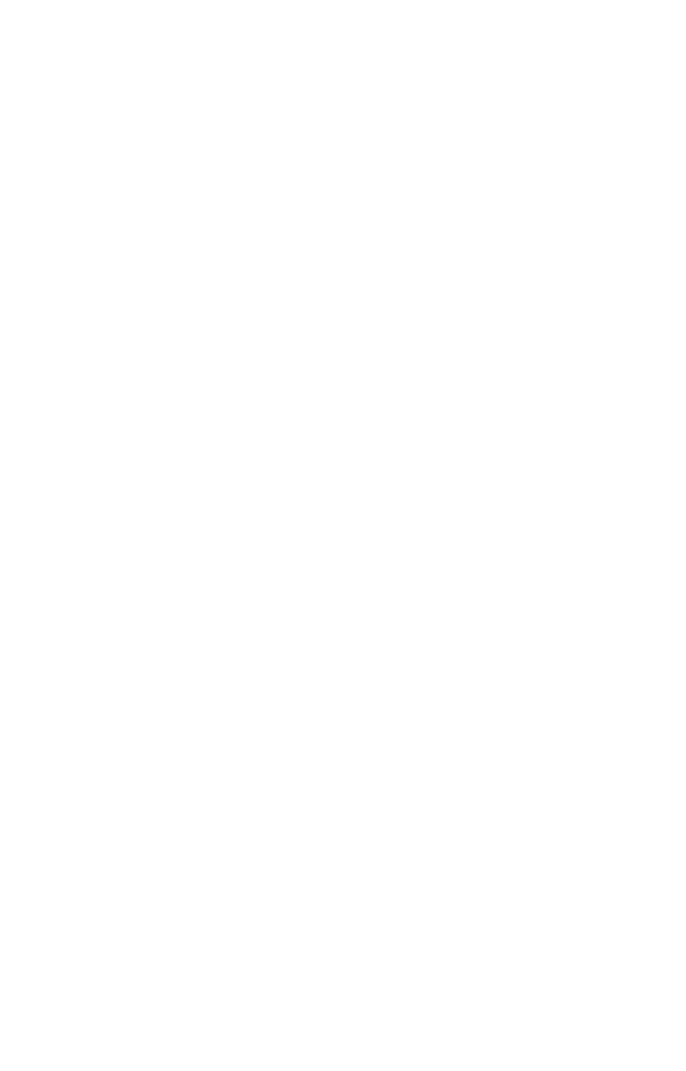 scroll, scrollTop: 0, scrollLeft: 0, axis: both 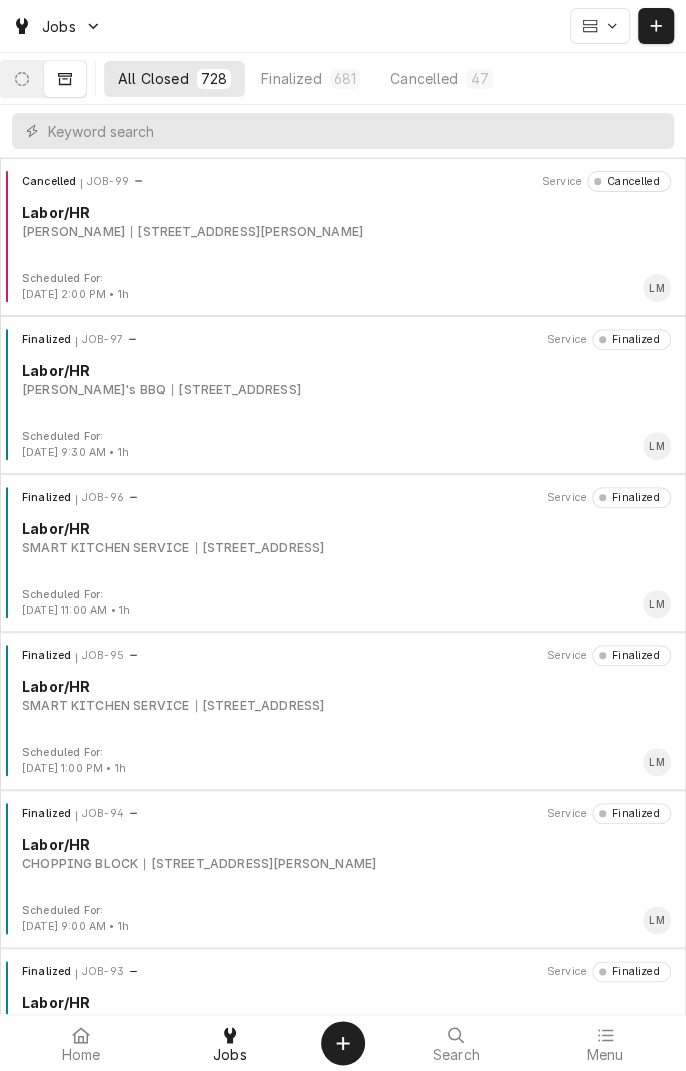 click at bounding box center (81, 1035) 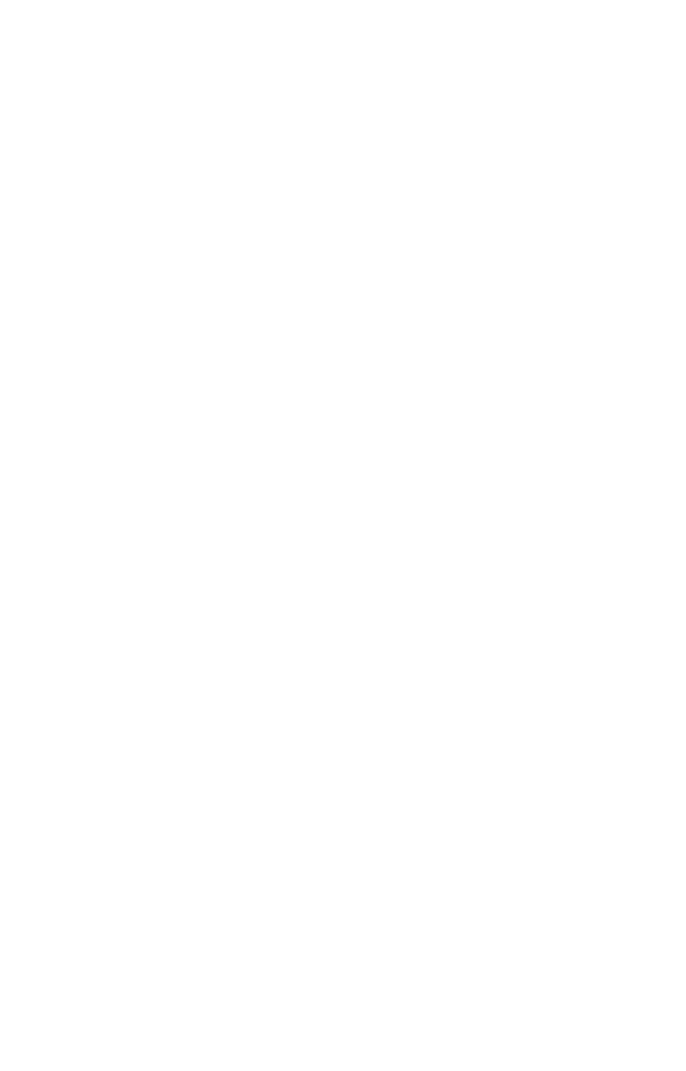 scroll, scrollTop: 0, scrollLeft: 0, axis: both 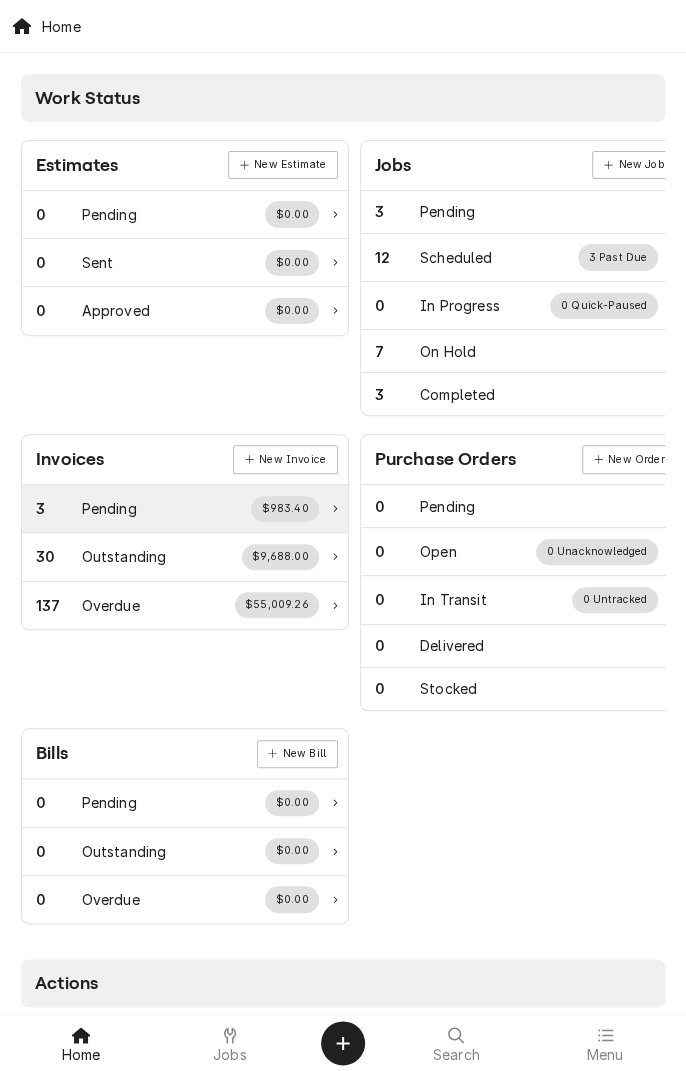 click on "3 Pending $983.40" at bounding box center [177, 509] 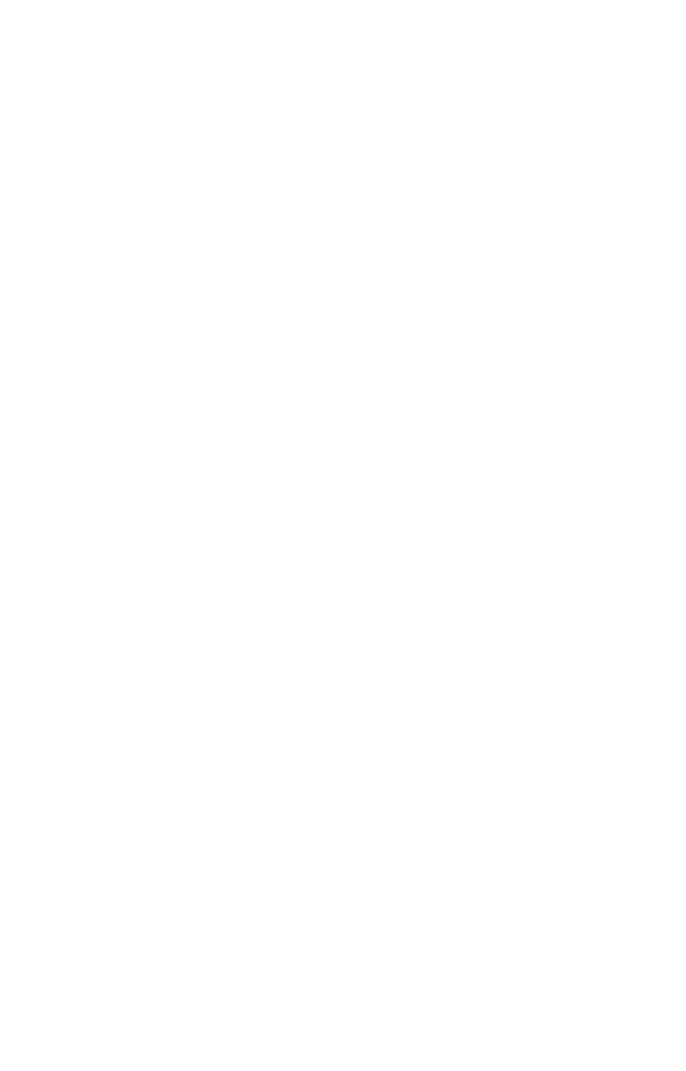 scroll, scrollTop: 0, scrollLeft: 0, axis: both 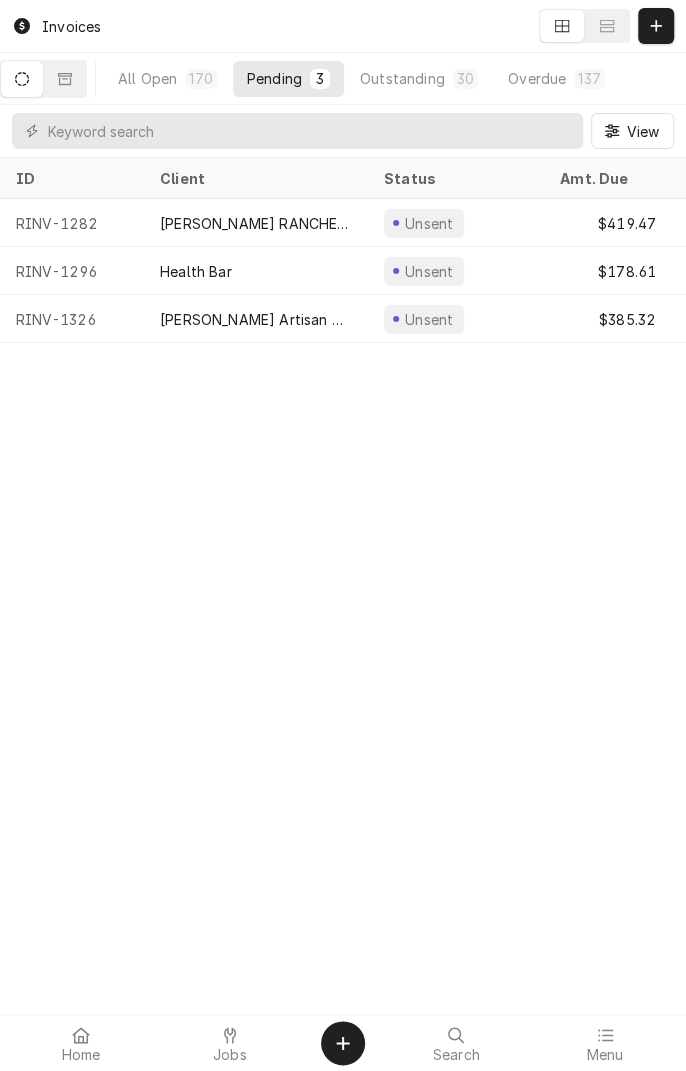click on "Outstanding" at bounding box center (402, 78) 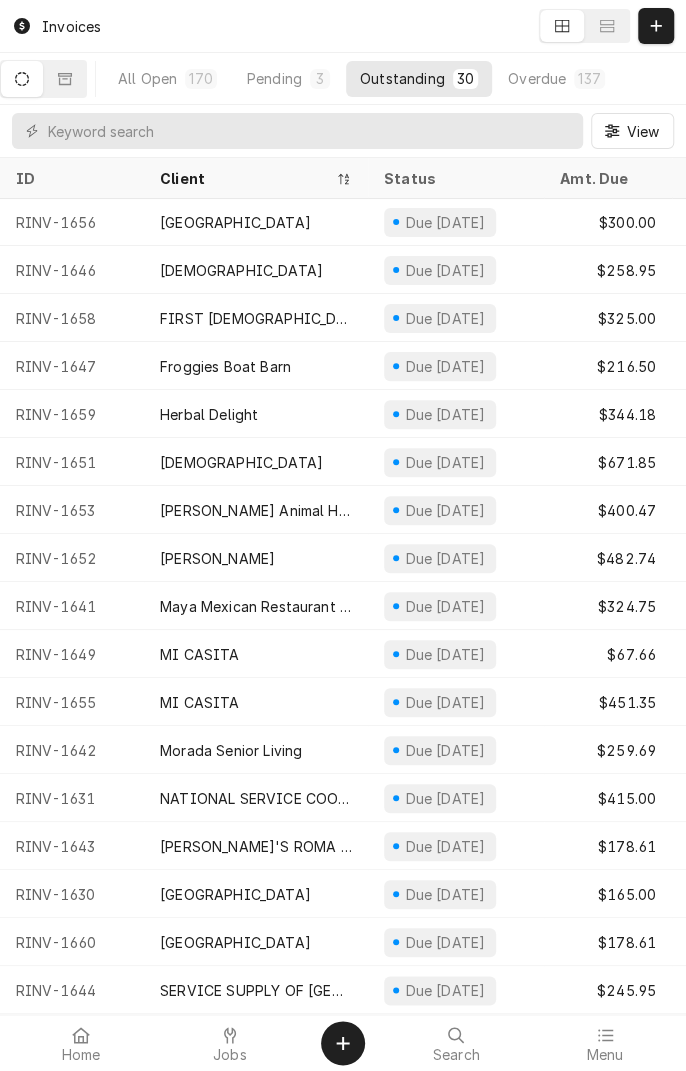 scroll, scrollTop: 0, scrollLeft: 0, axis: both 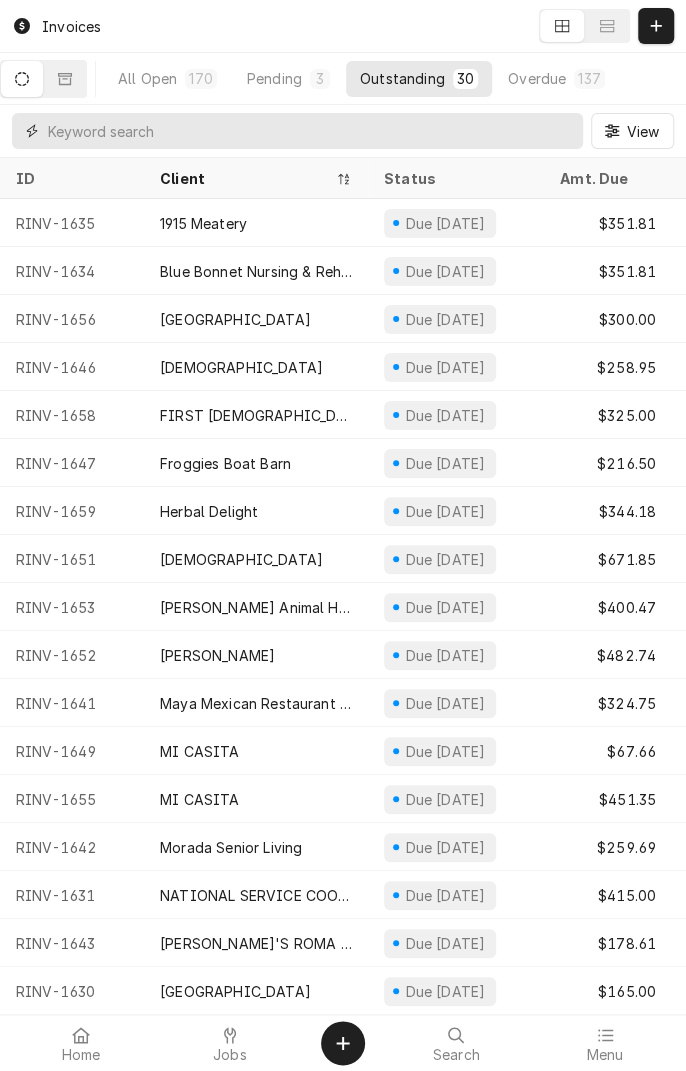 click at bounding box center (310, 131) 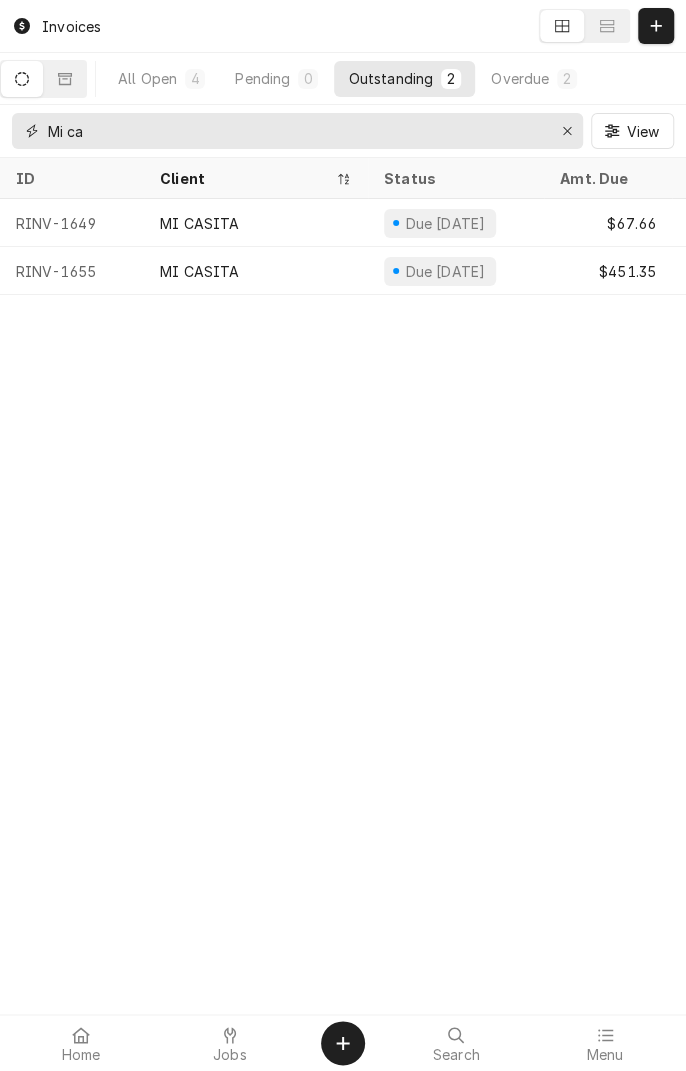 type on "Mi ca" 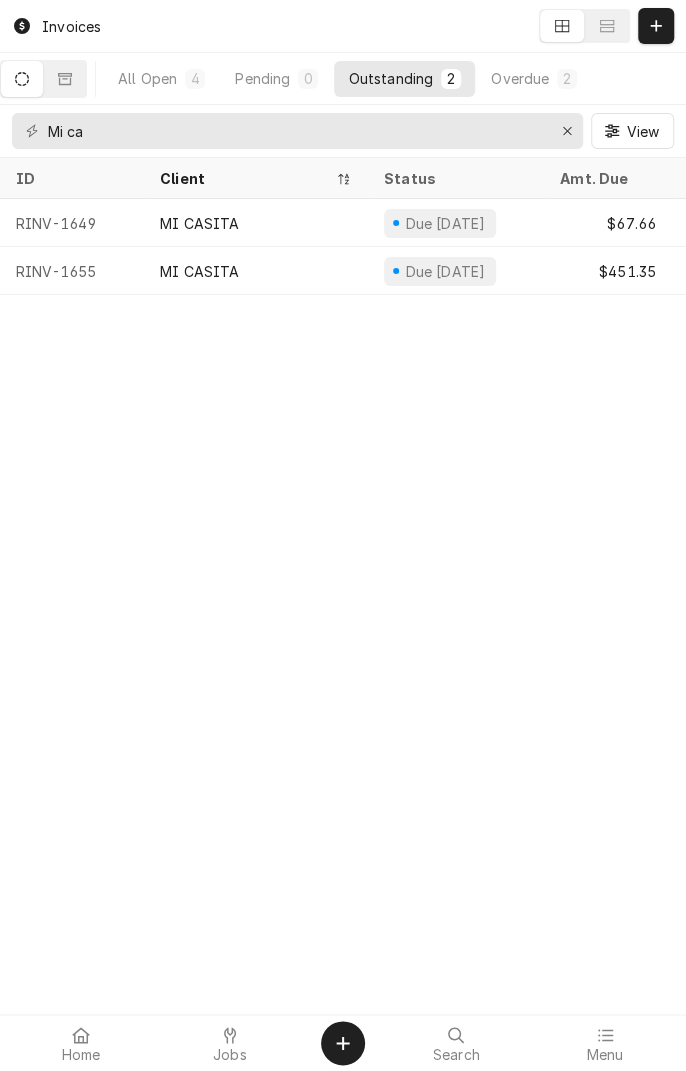 click on "MI CASITA" at bounding box center [256, 223] 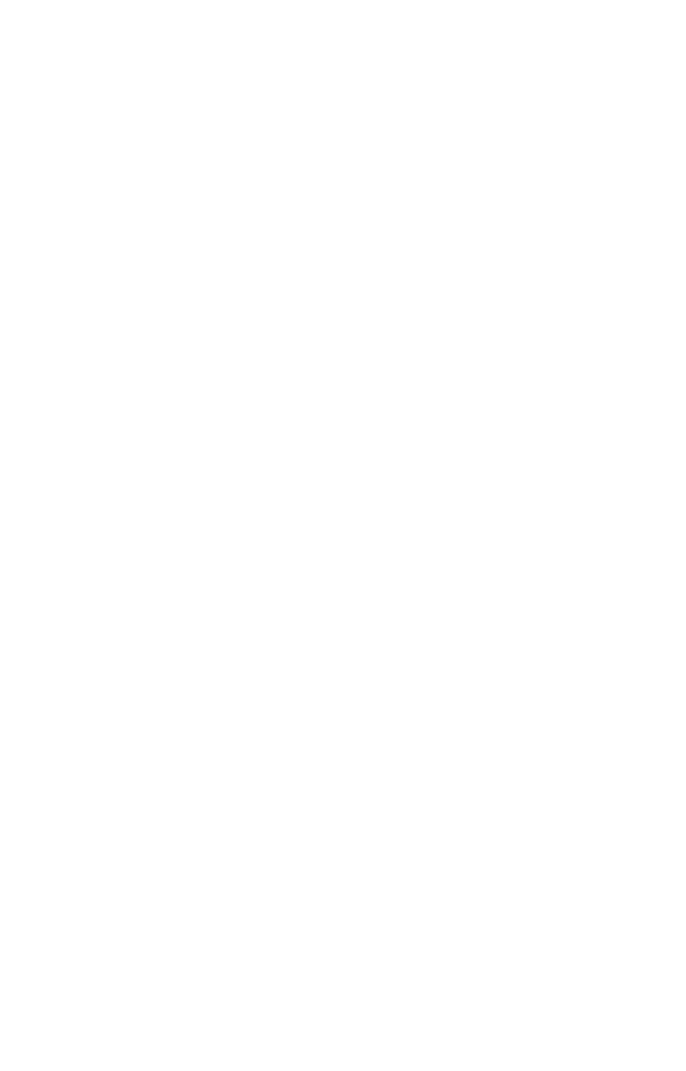 scroll, scrollTop: 0, scrollLeft: 0, axis: both 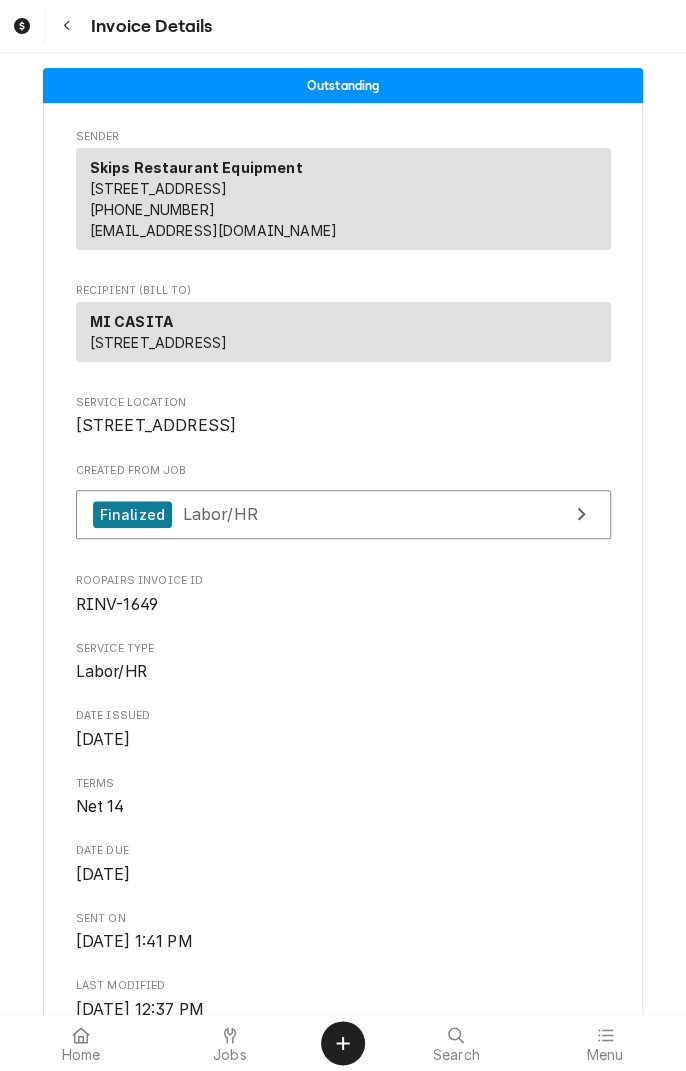 click at bounding box center [67, 26] 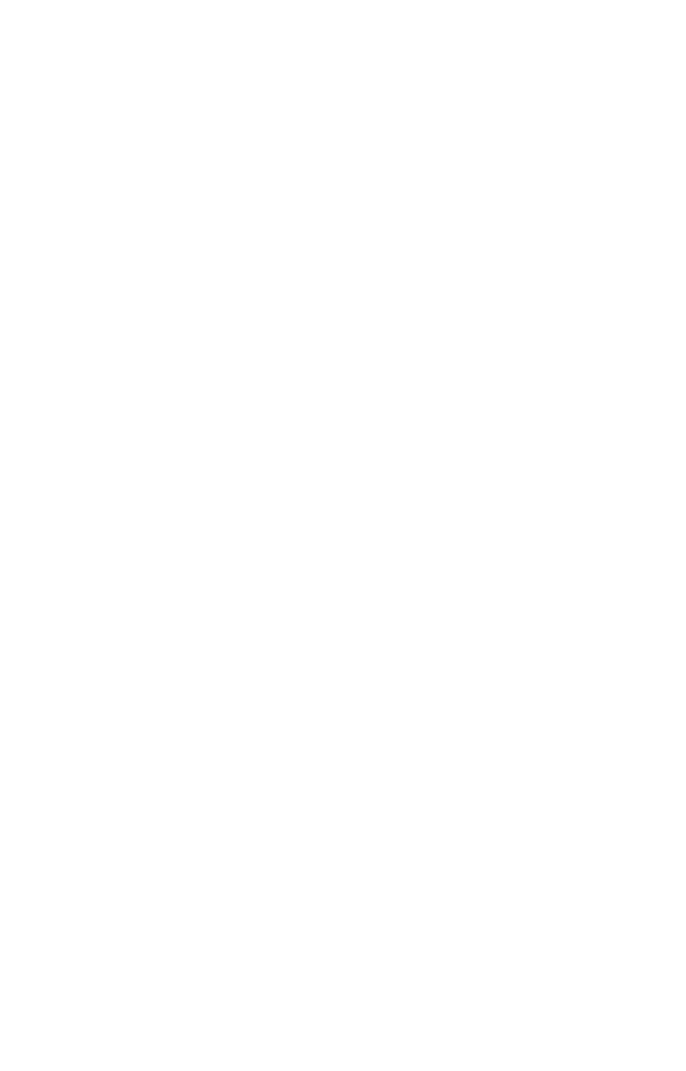 scroll, scrollTop: 0, scrollLeft: 0, axis: both 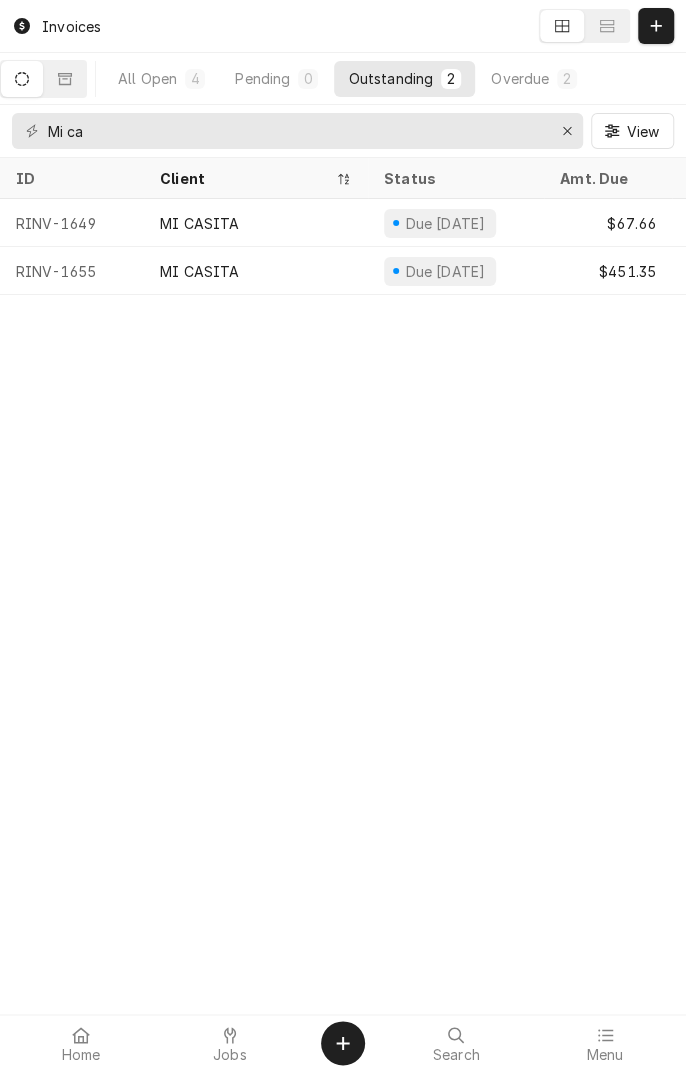 click on "RINV-1655" at bounding box center [72, 271] 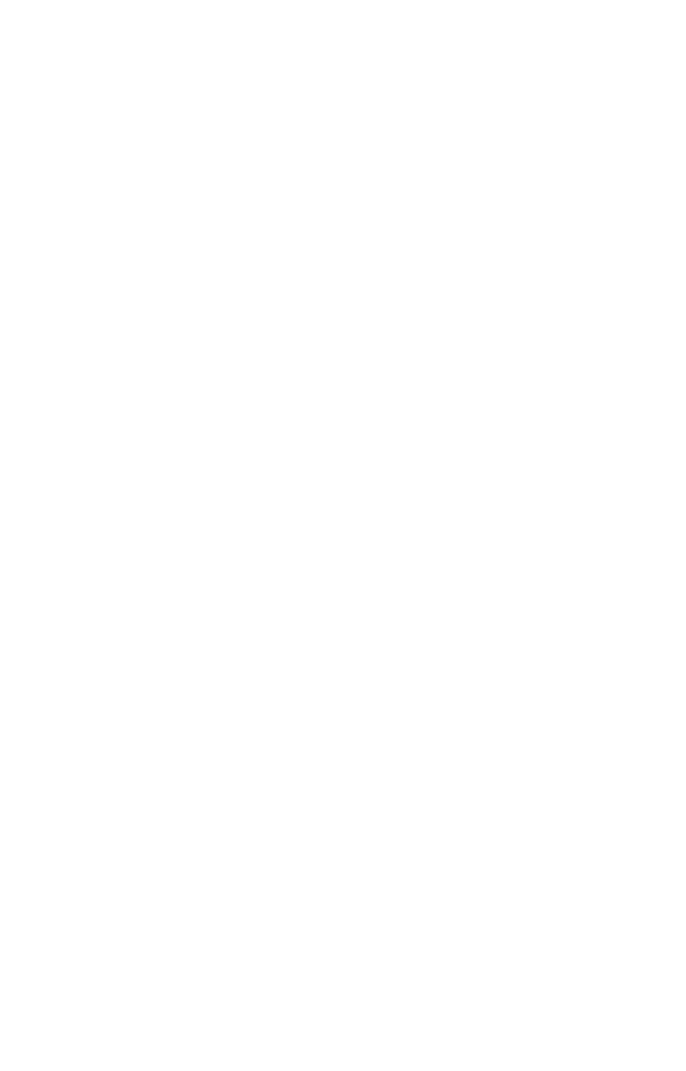 scroll, scrollTop: 0, scrollLeft: 0, axis: both 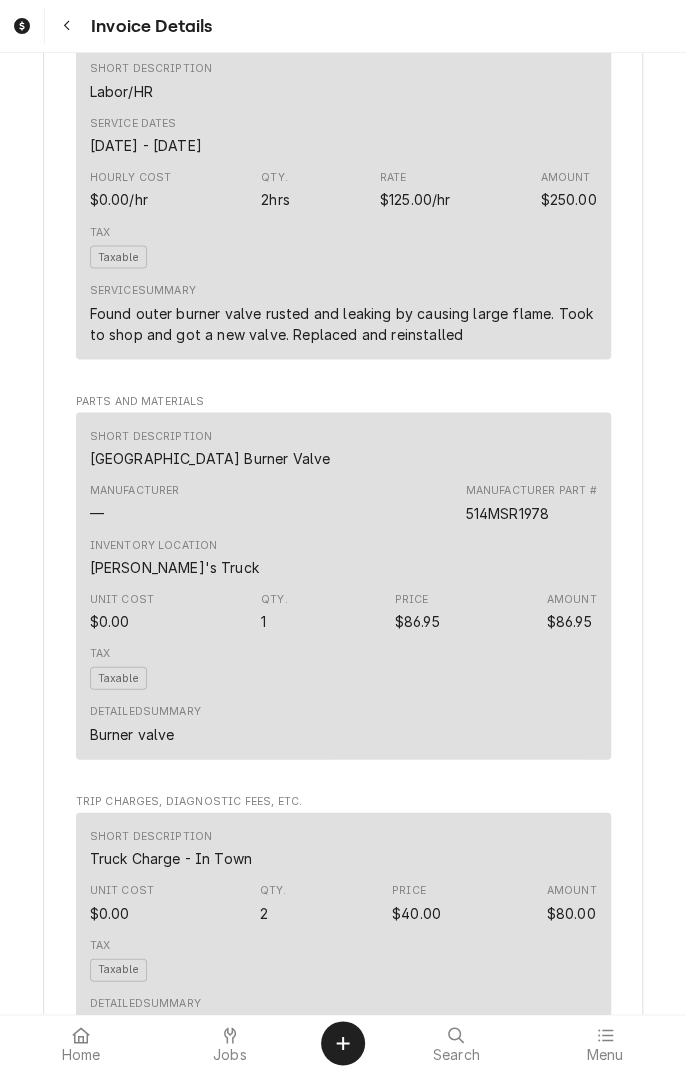 click at bounding box center (67, 26) 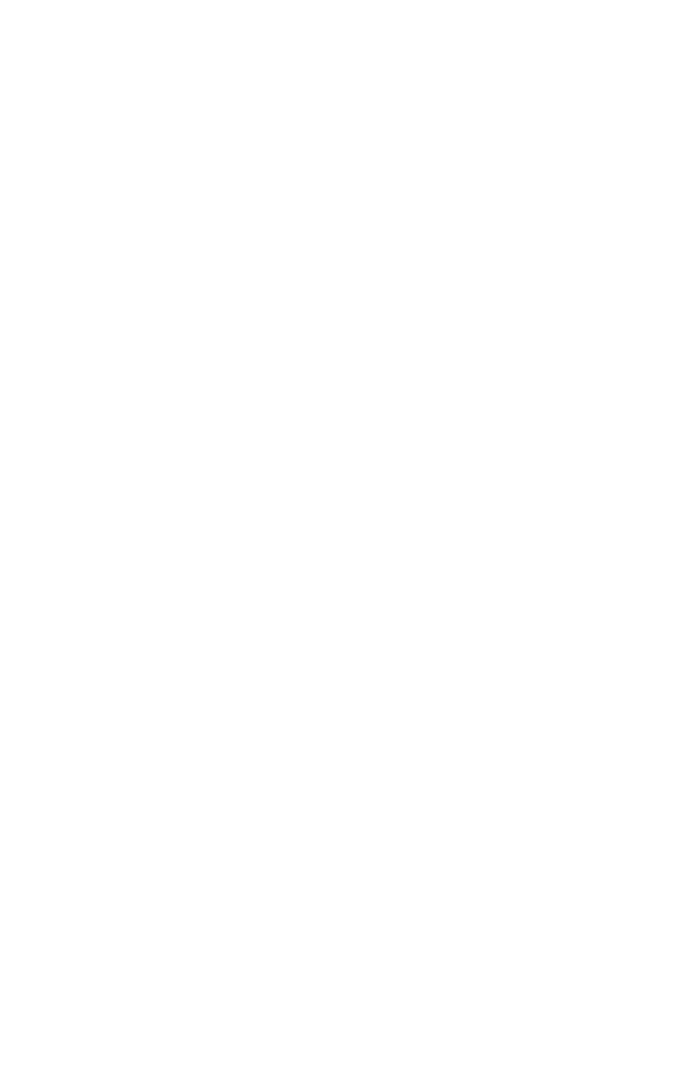scroll, scrollTop: 0, scrollLeft: 0, axis: both 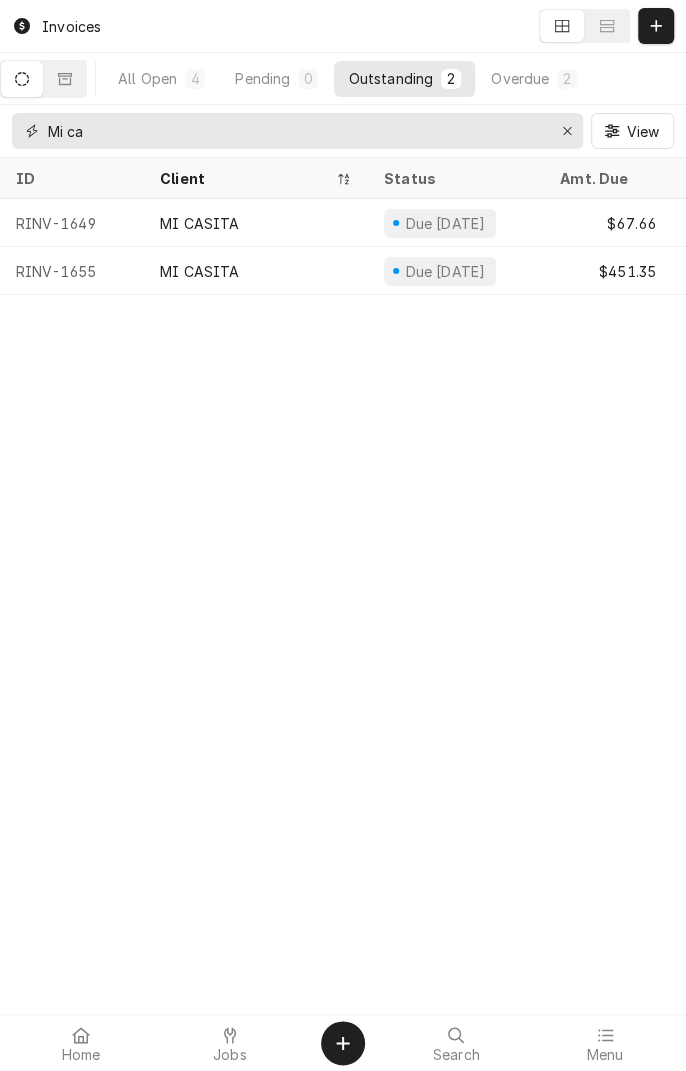 click 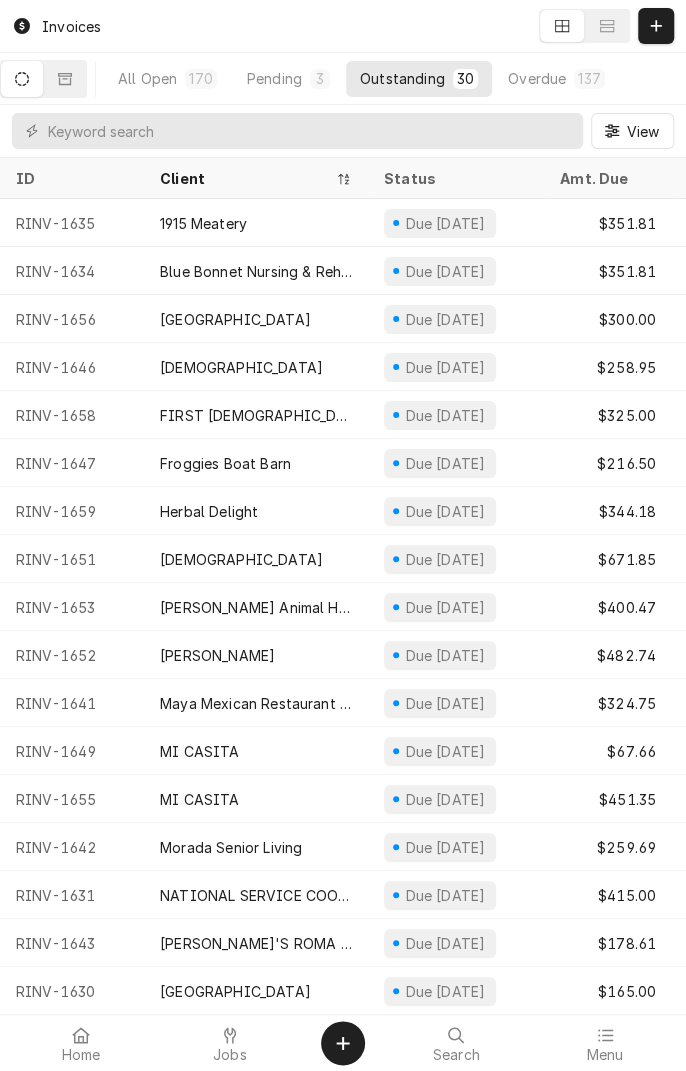 click on "Invoices" at bounding box center (56, 26) 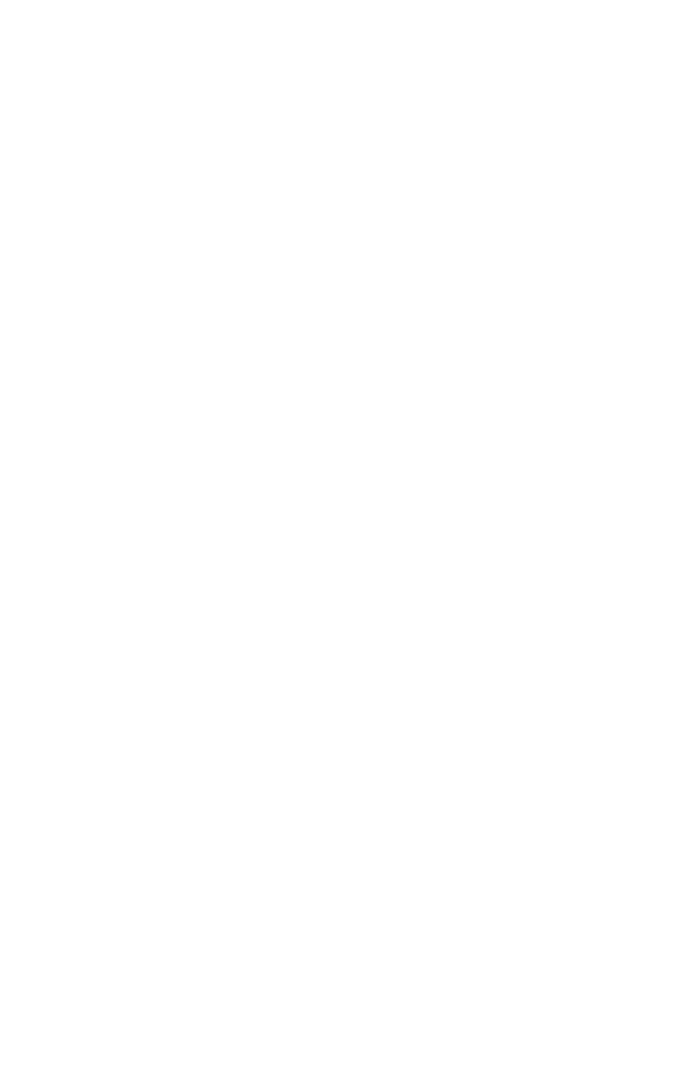 scroll, scrollTop: 0, scrollLeft: 0, axis: both 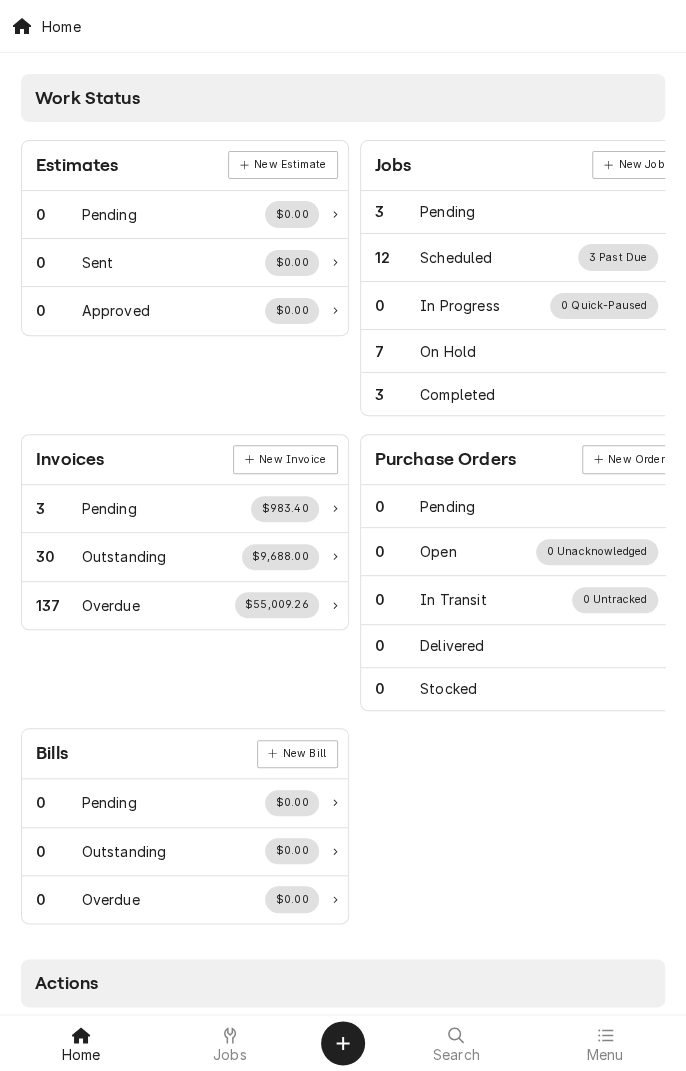 click on "Jobs" at bounding box center [230, 1043] 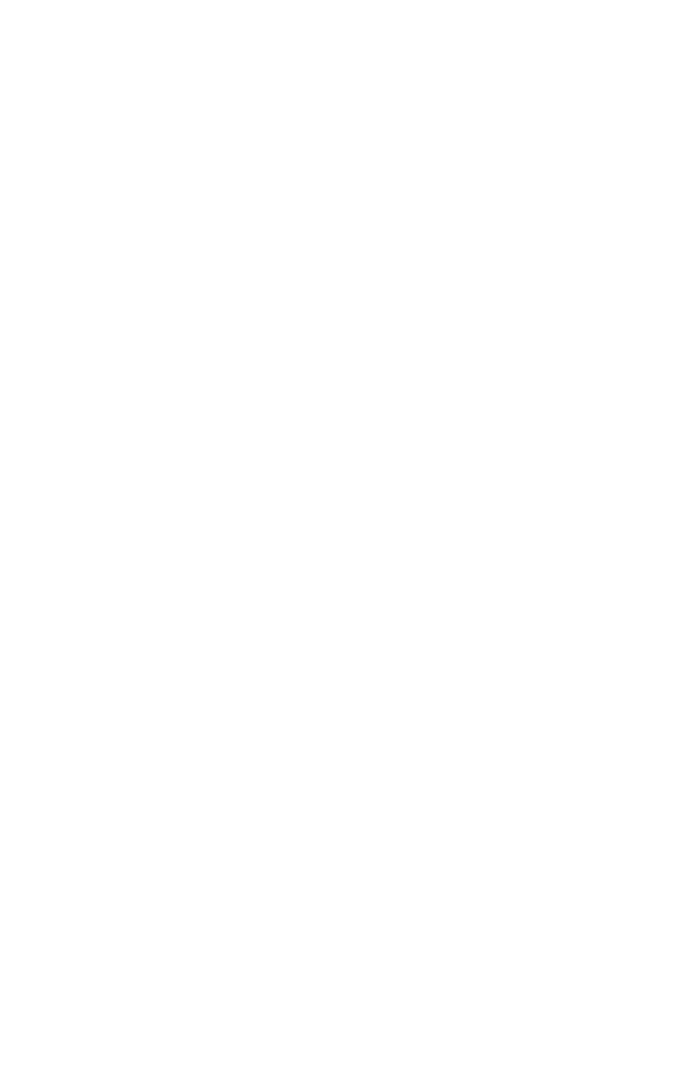 scroll, scrollTop: 0, scrollLeft: 0, axis: both 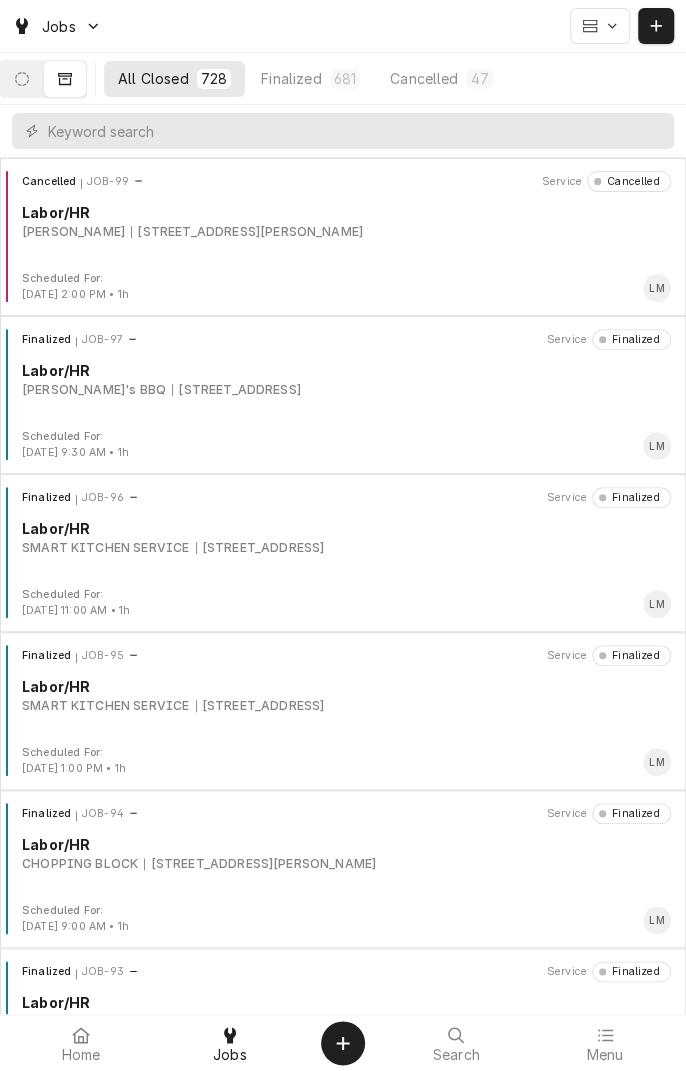 click on "Jobs" at bounding box center (230, 1055) 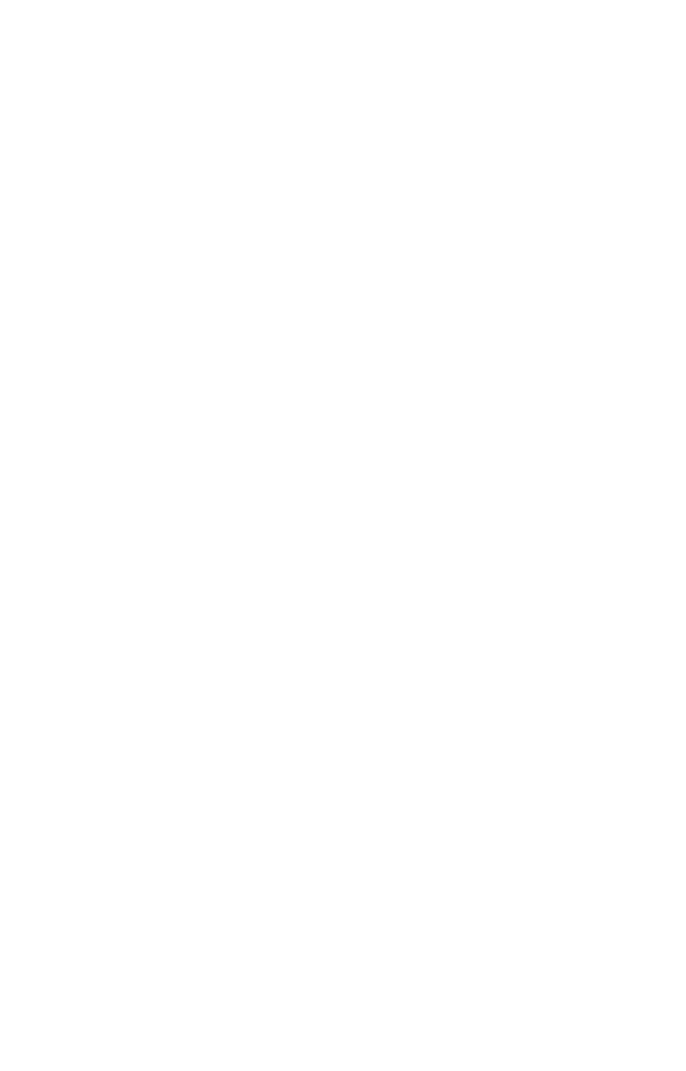 scroll, scrollTop: 0, scrollLeft: 0, axis: both 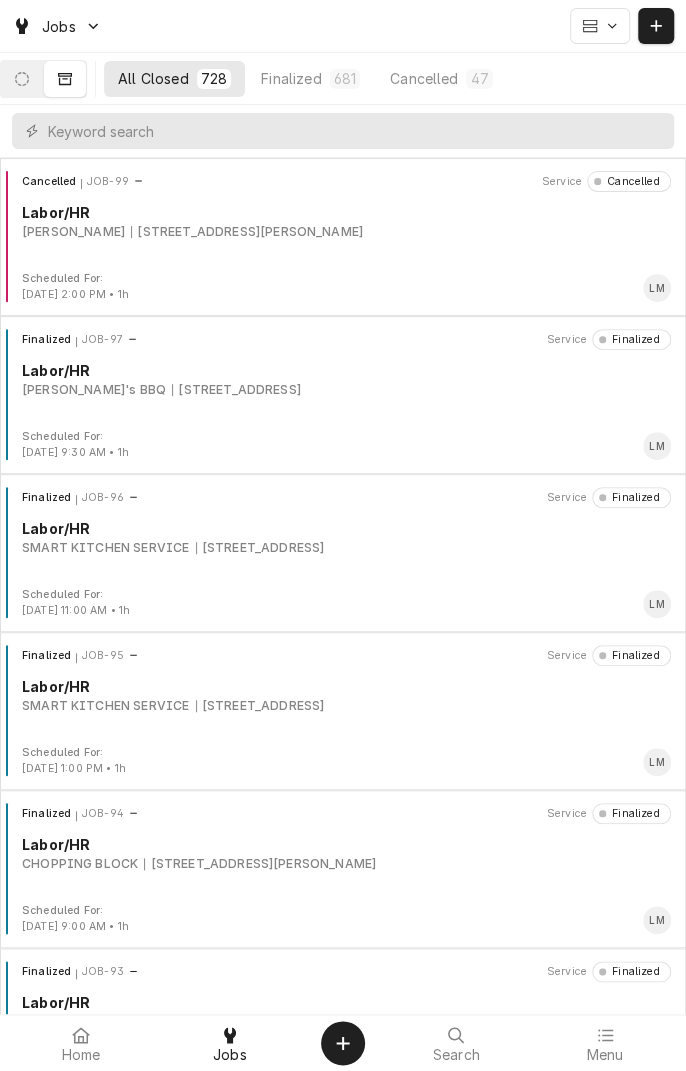click at bounding box center (22, 79) 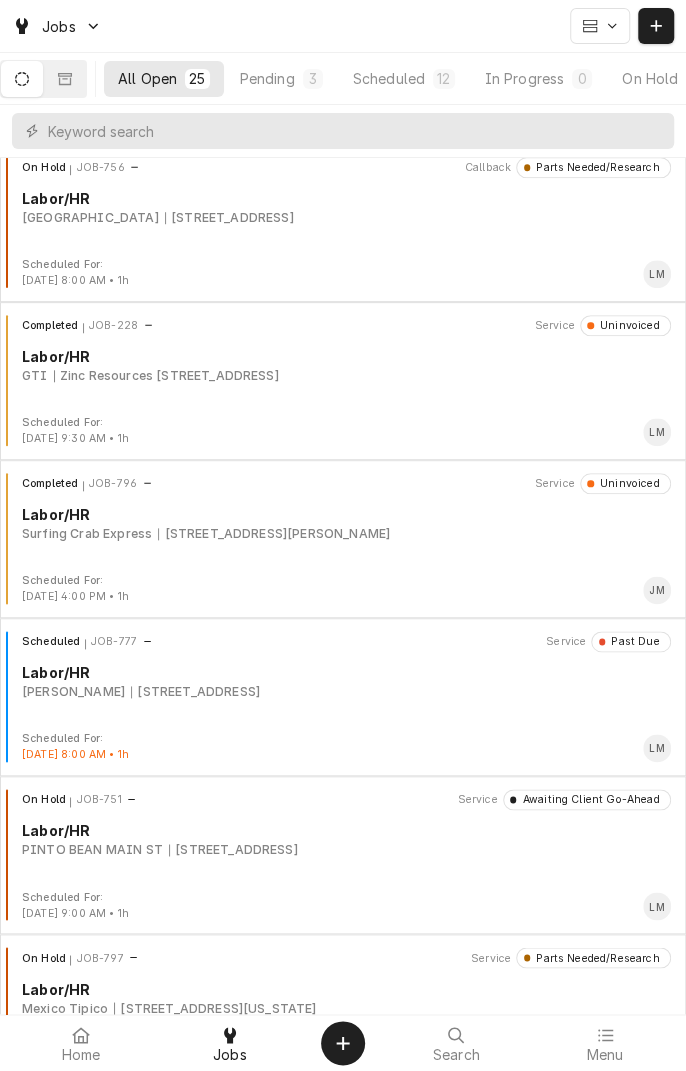 scroll, scrollTop: 495, scrollLeft: 0, axis: vertical 